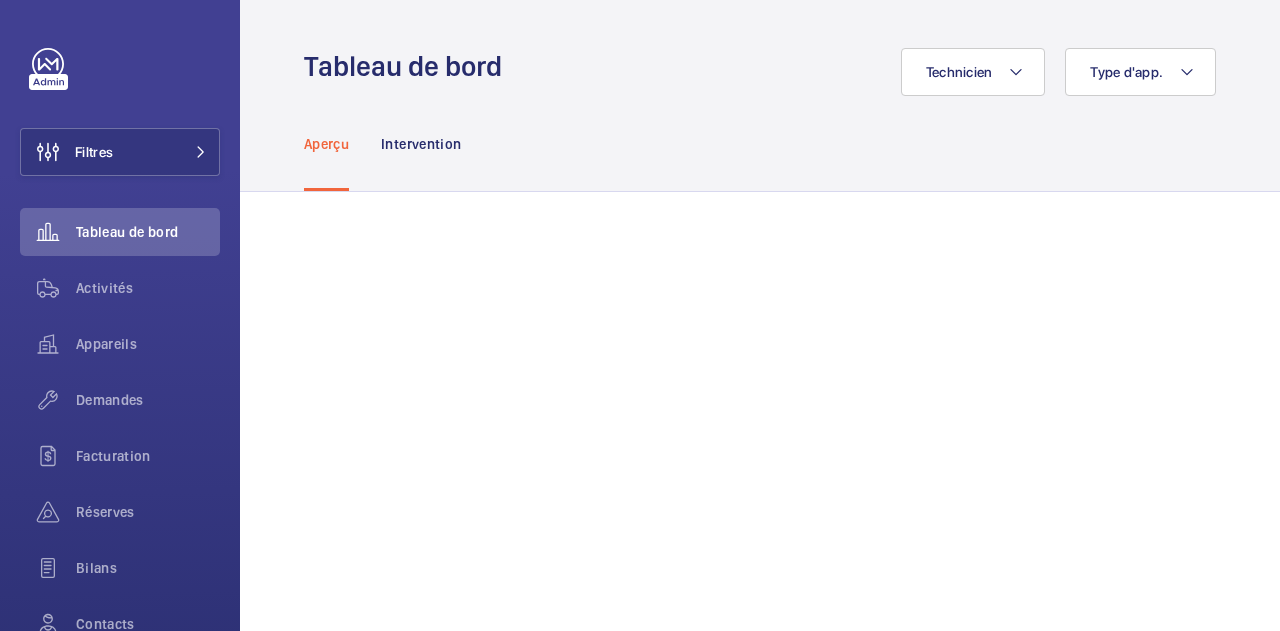 scroll, scrollTop: 0, scrollLeft: 0, axis: both 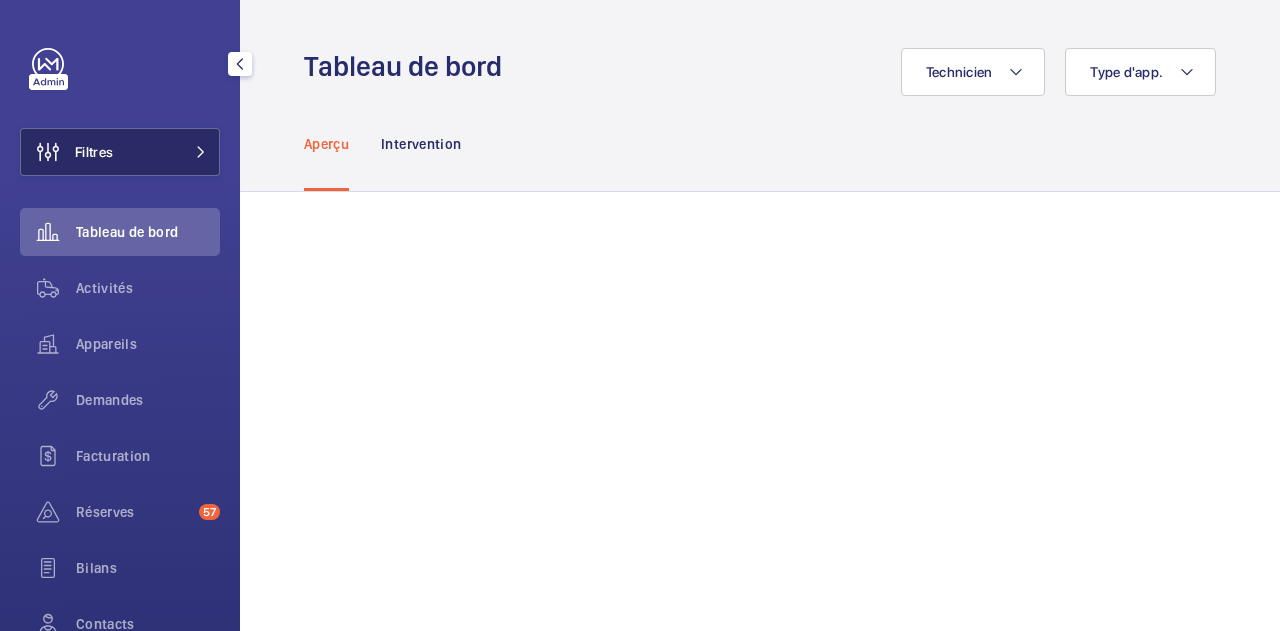 click on "Filtres" 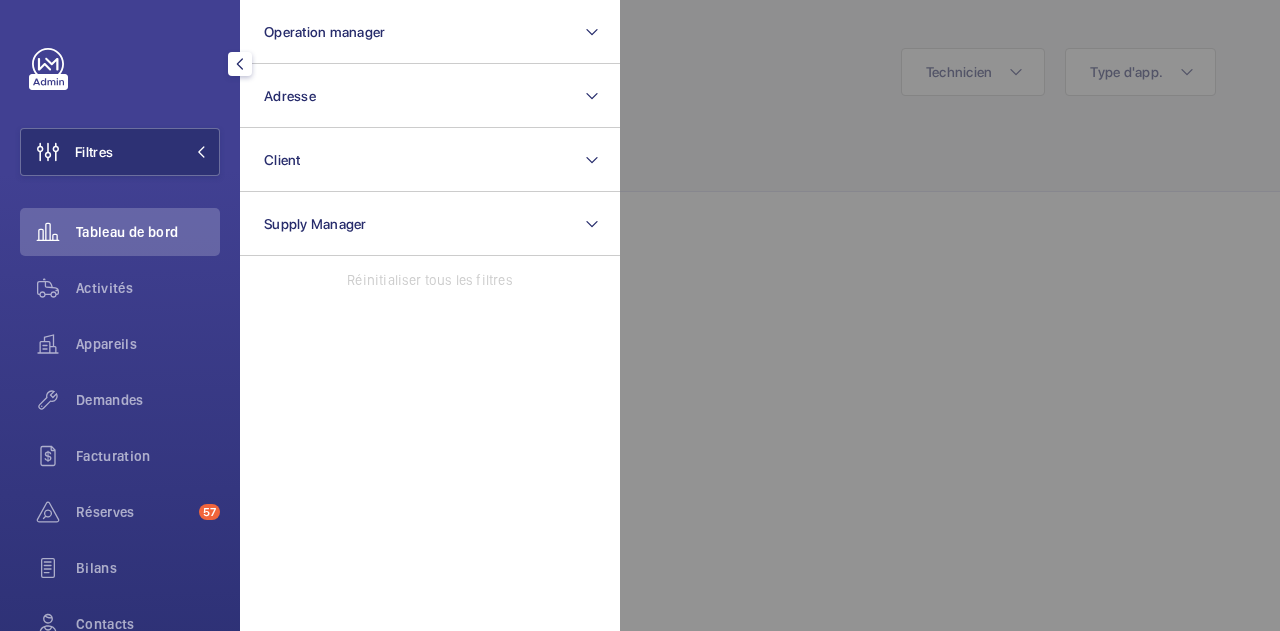 click 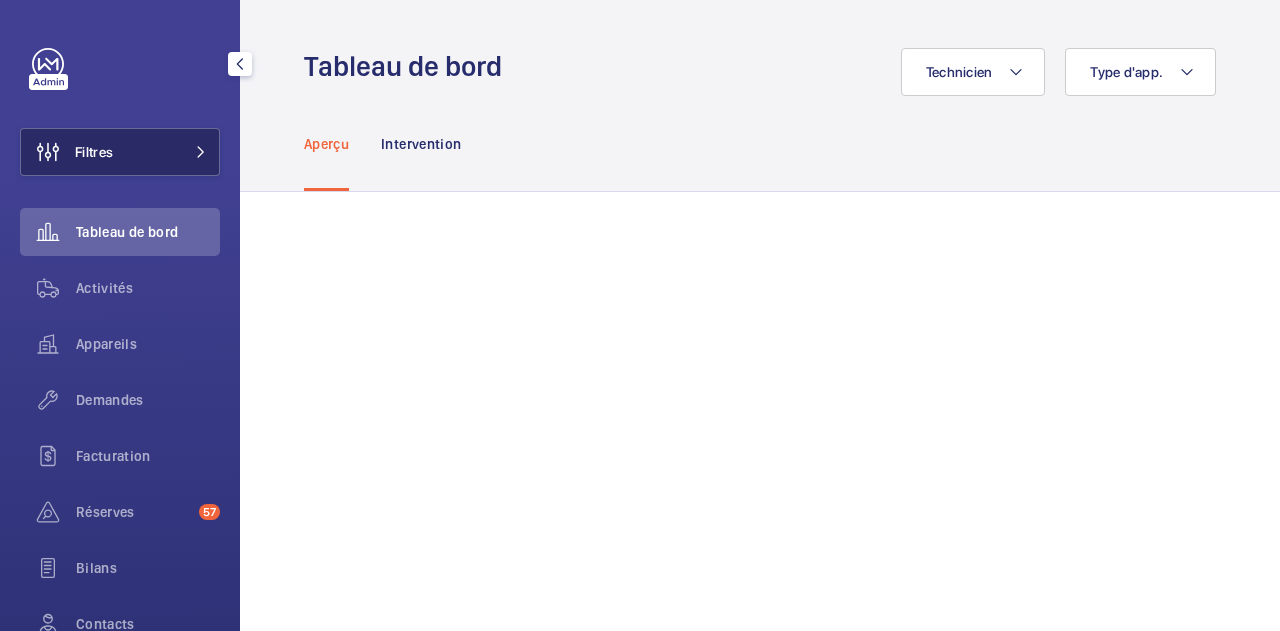 click on "Filtres" 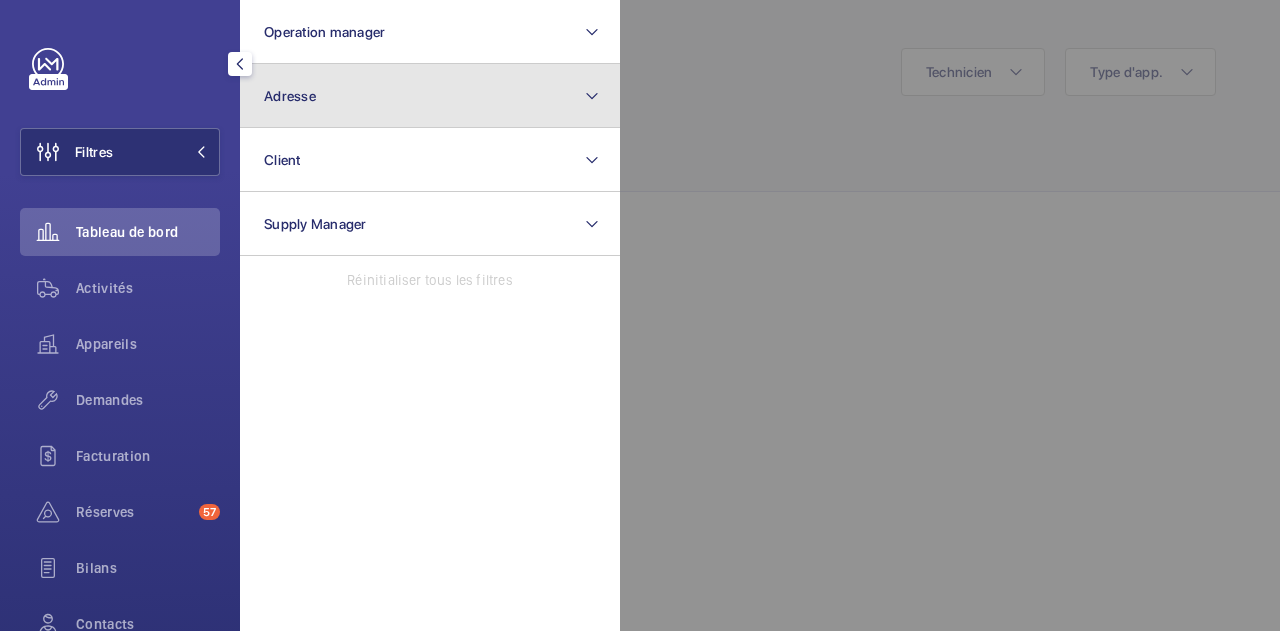 click on "Adresse" 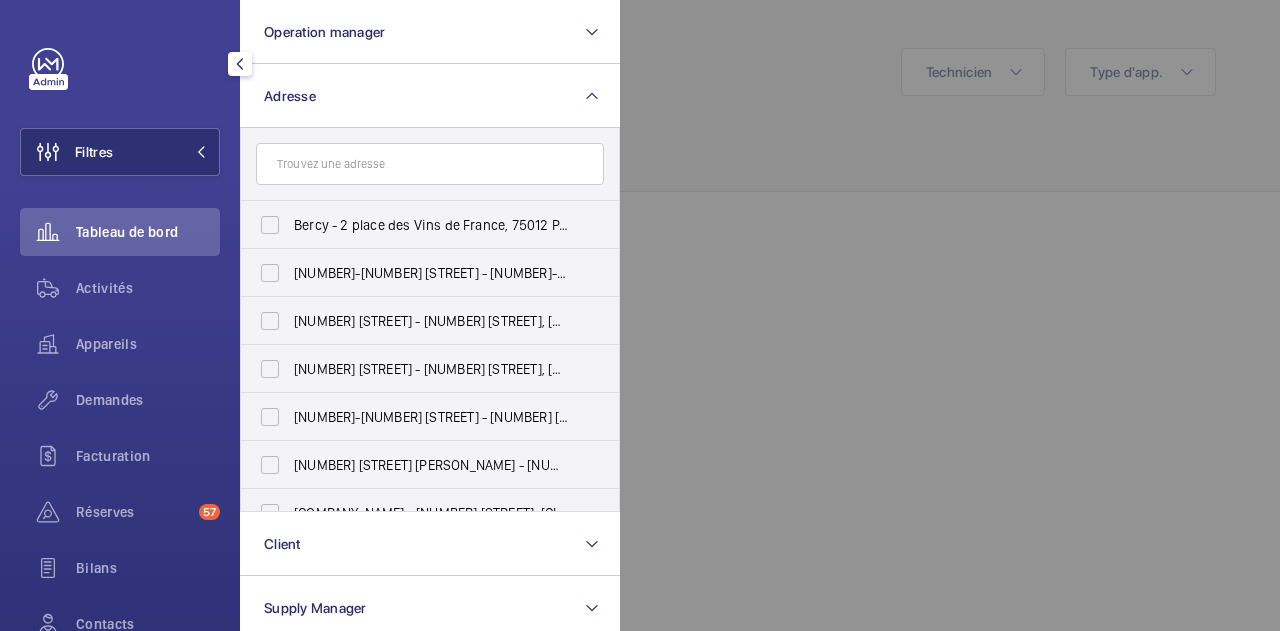 click 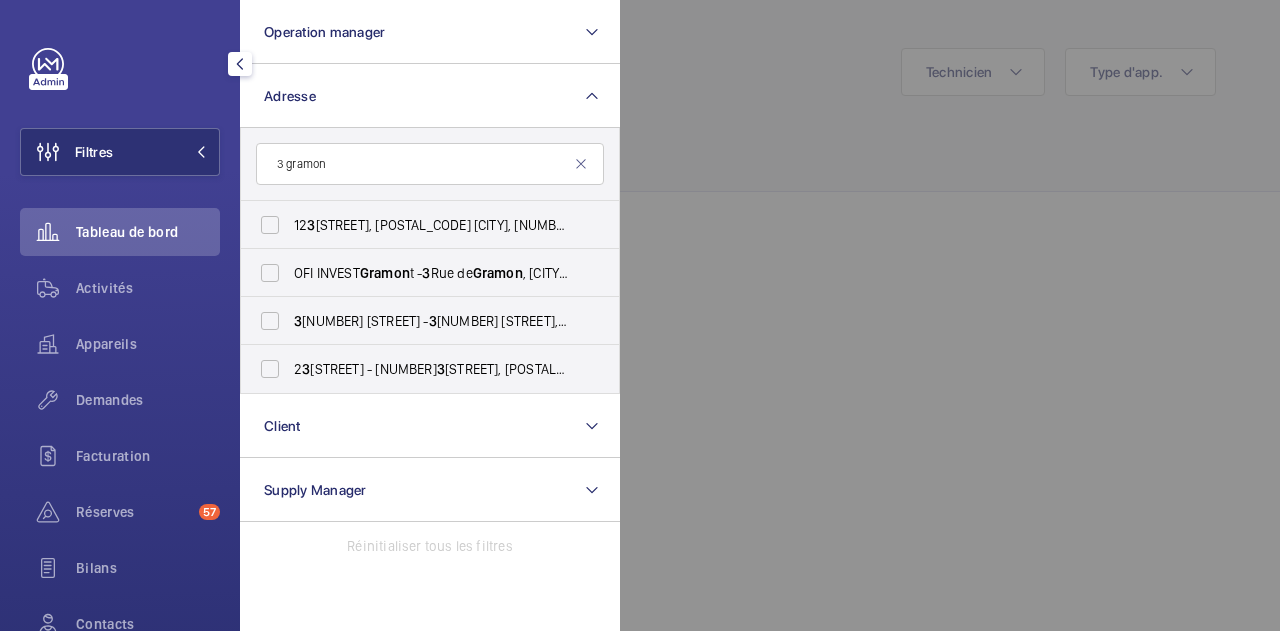 type on "3 gramon" 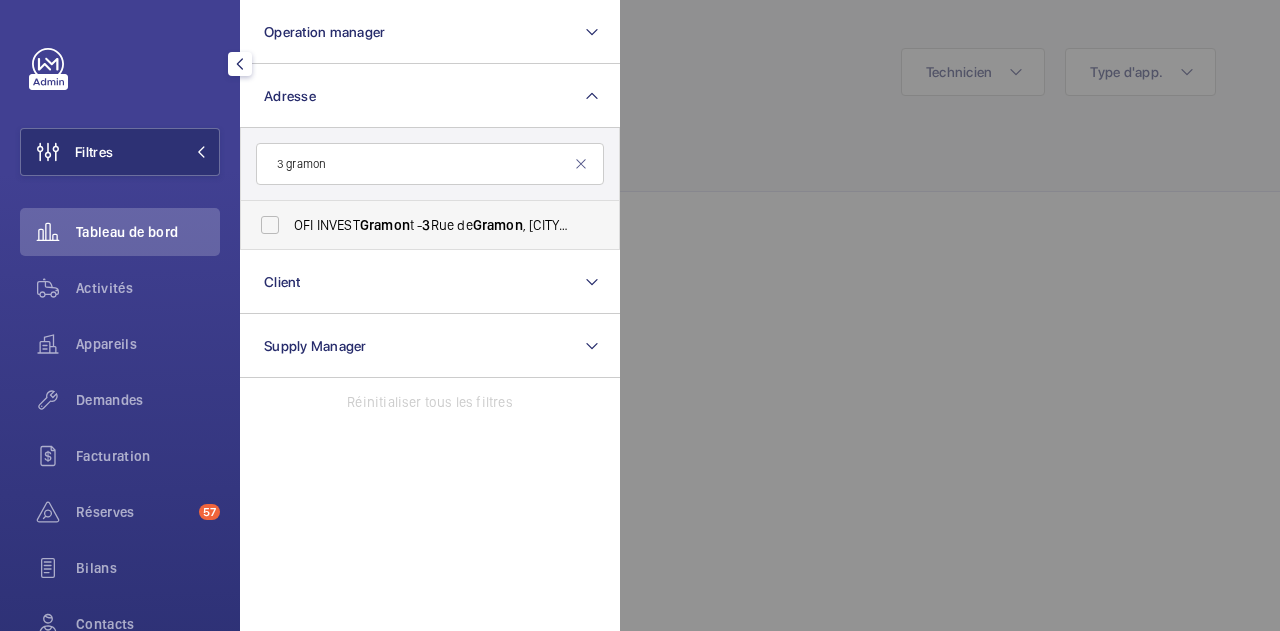 click on "[COMPANY_NAME] [PERSON_NAME] - [NUMBER] [STREET] [PERSON_NAME], [CITY] [POSTAL_CODE]" at bounding box center (415, 225) 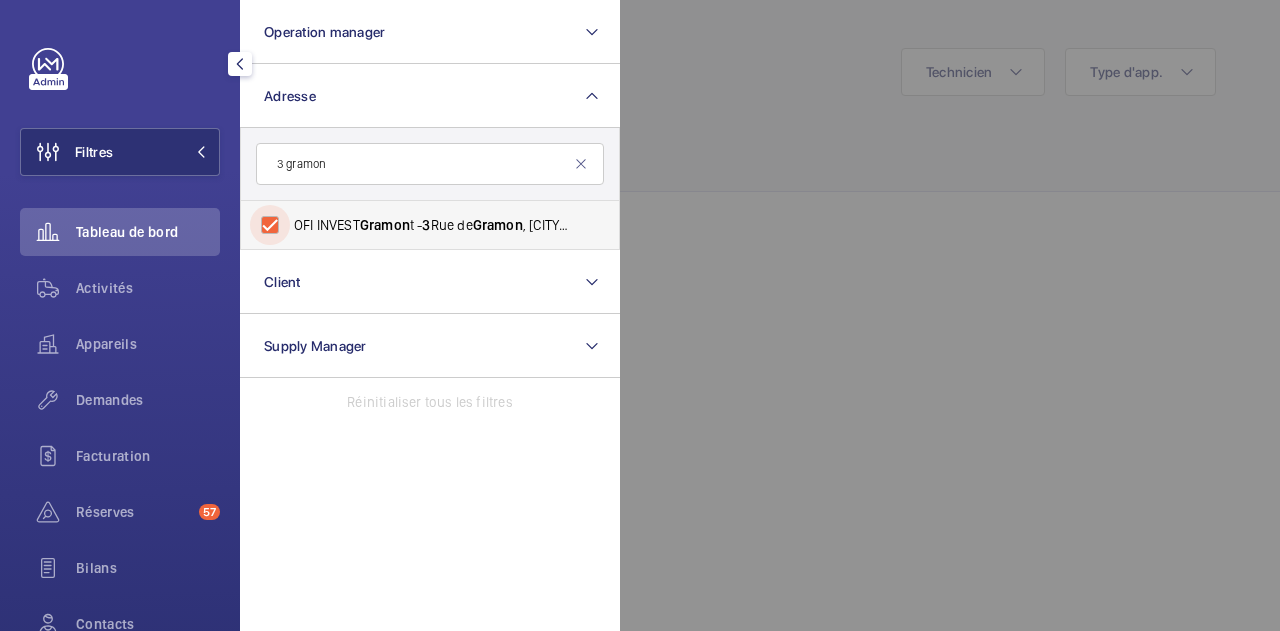 checkbox on "true" 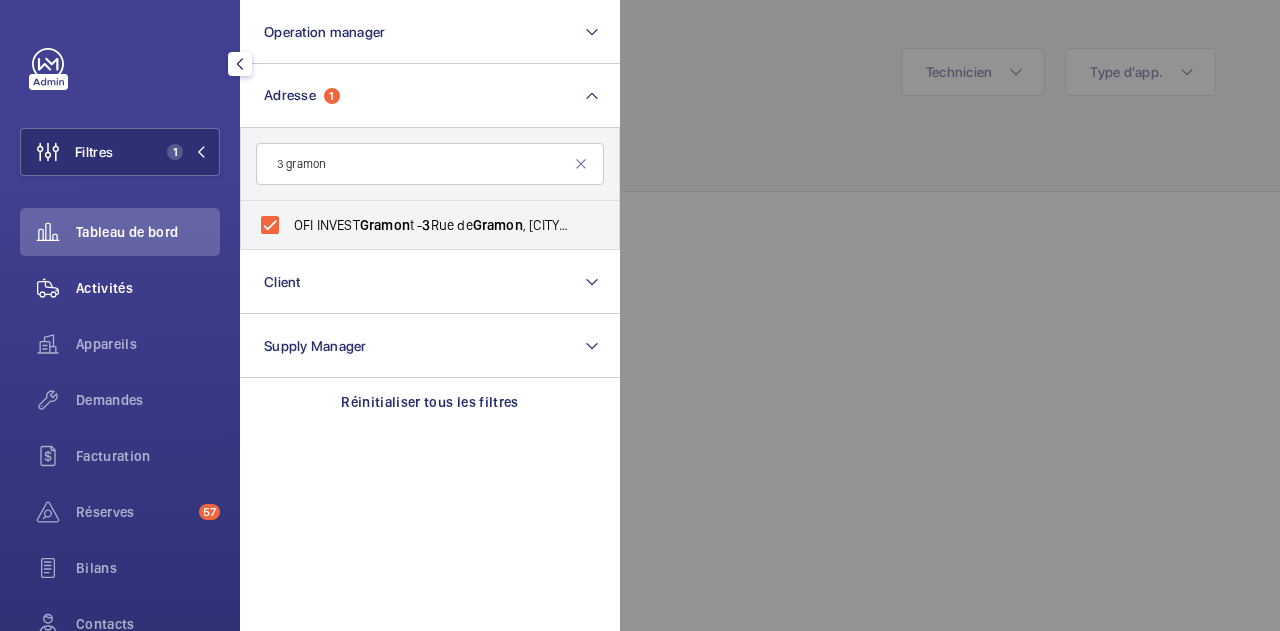 click 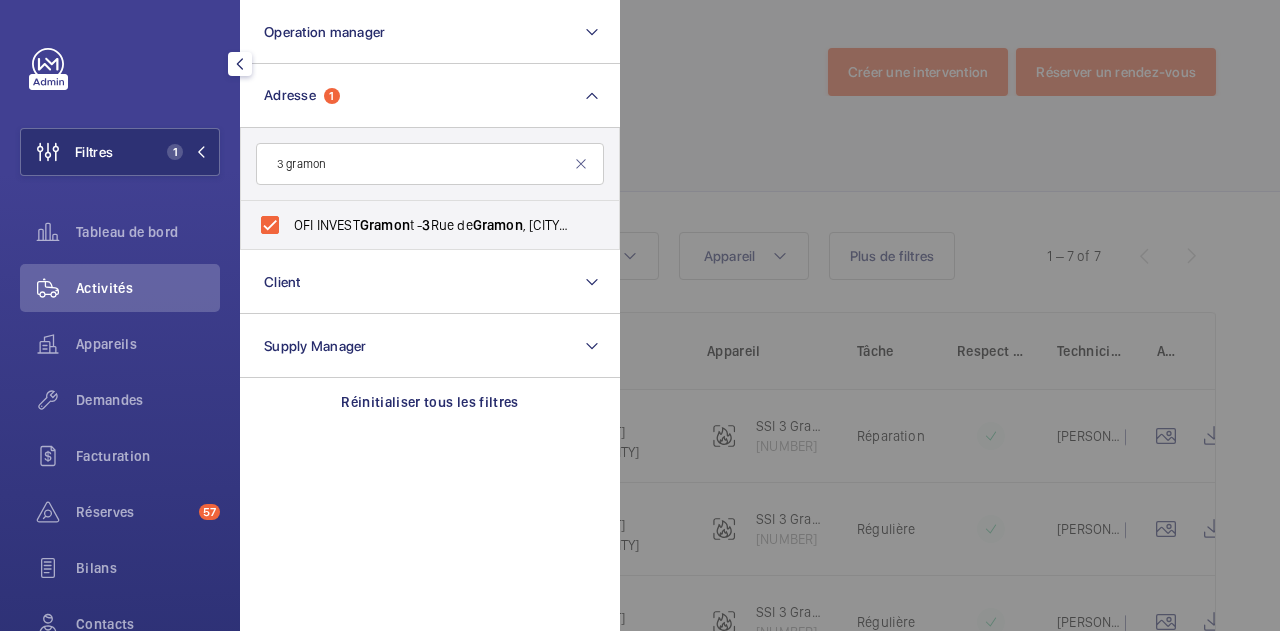 click 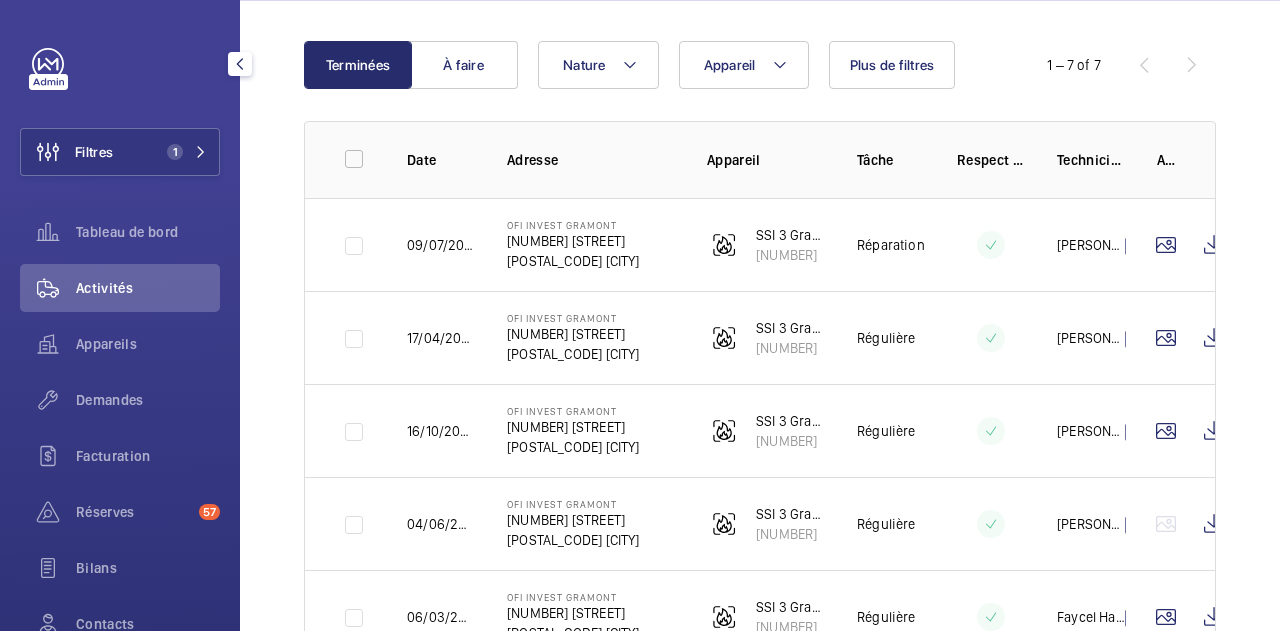 scroll, scrollTop: 192, scrollLeft: 0, axis: vertical 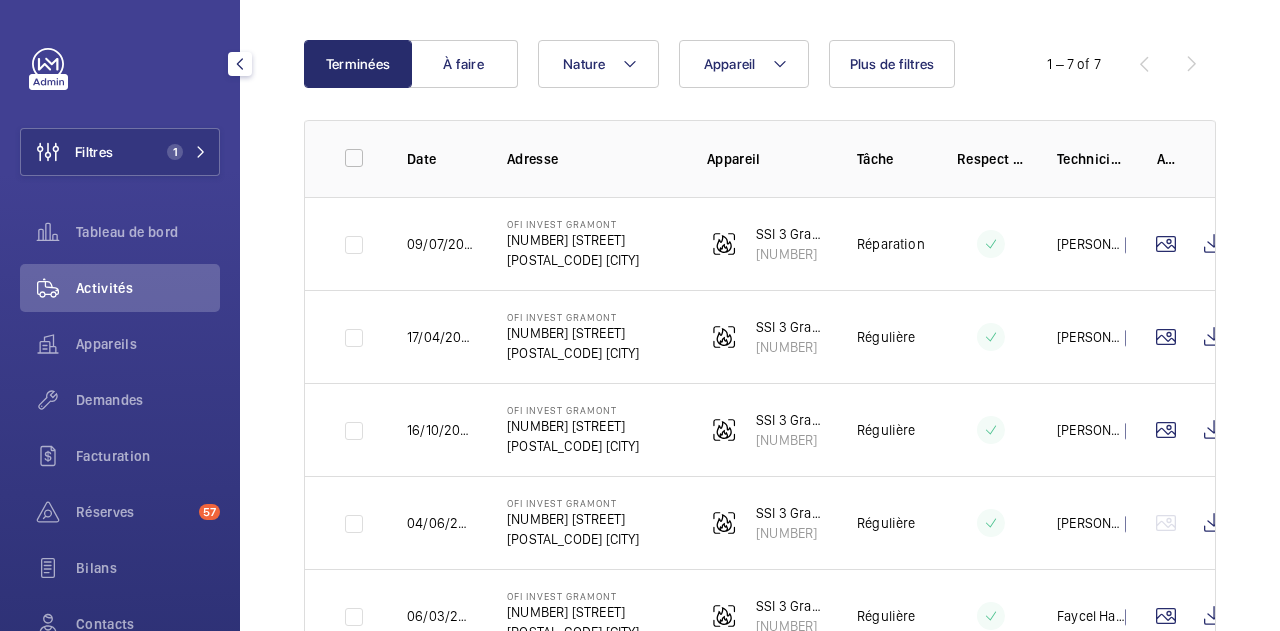 drag, startPoint x: 902, startPoint y: 411, endPoint x: 620, endPoint y: 121, distance: 404.50464 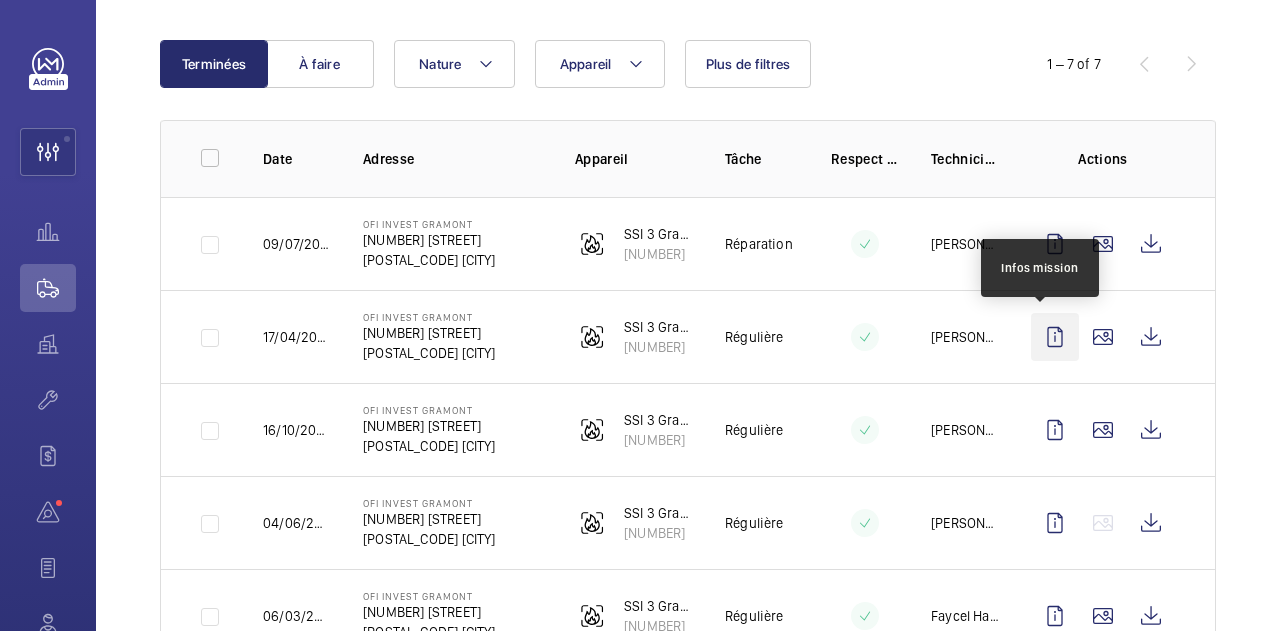 click 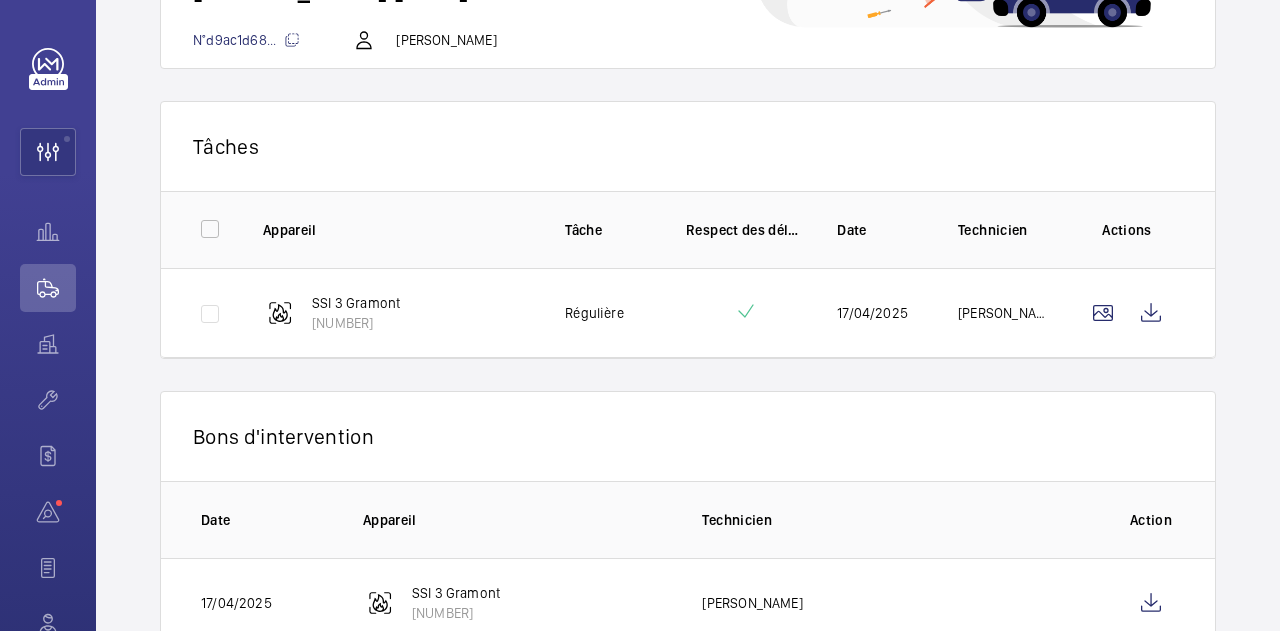 scroll, scrollTop: 307, scrollLeft: 0, axis: vertical 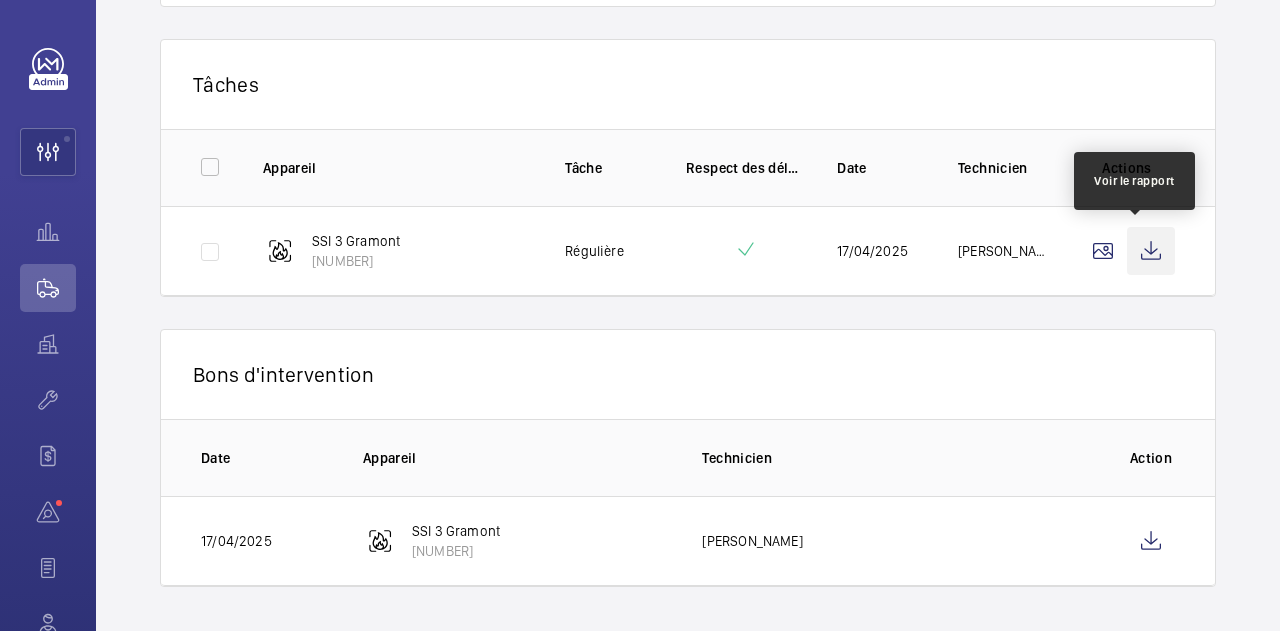 click 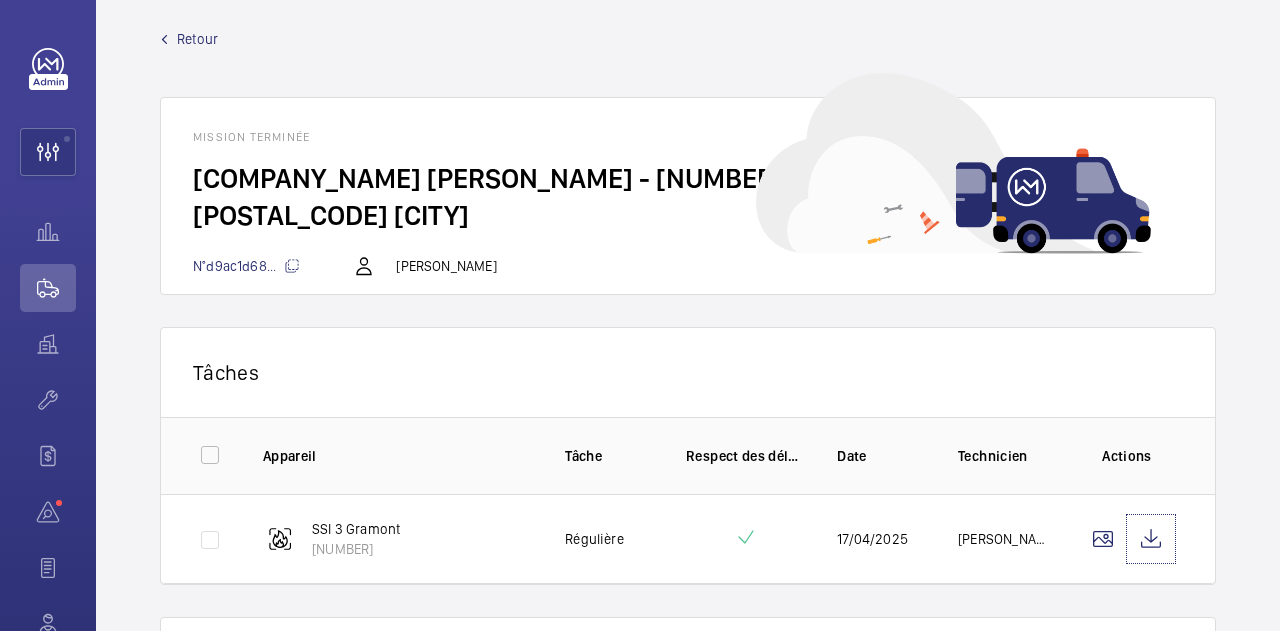 scroll, scrollTop: 0, scrollLeft: 0, axis: both 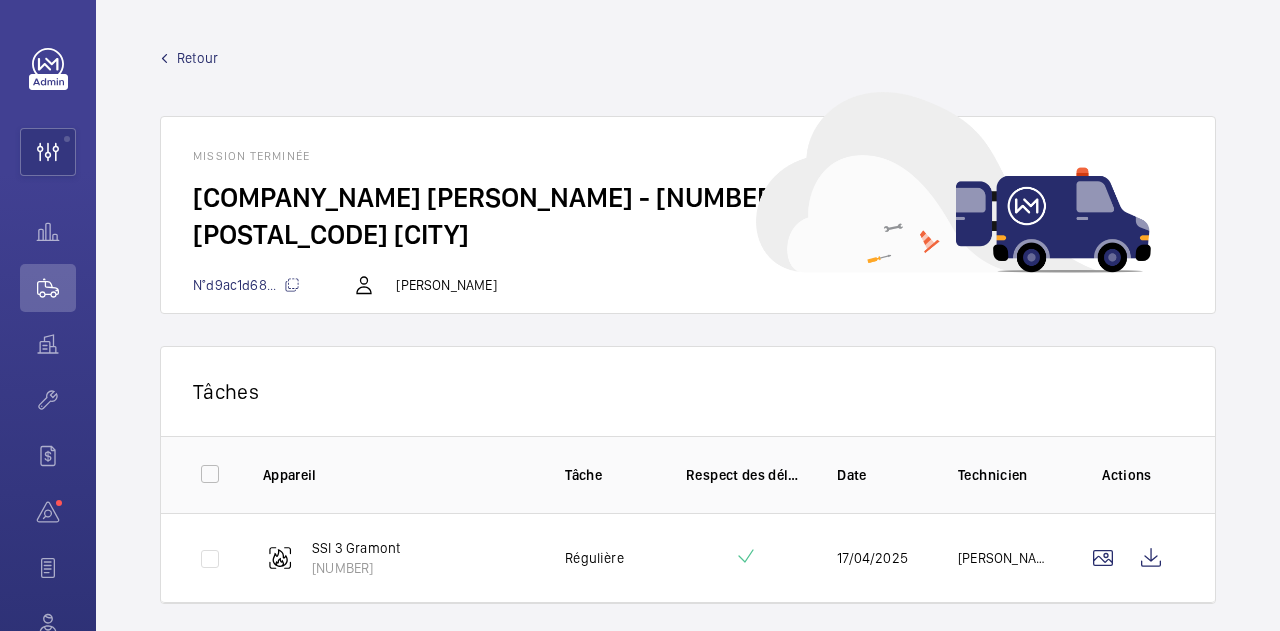 click on "Retour" 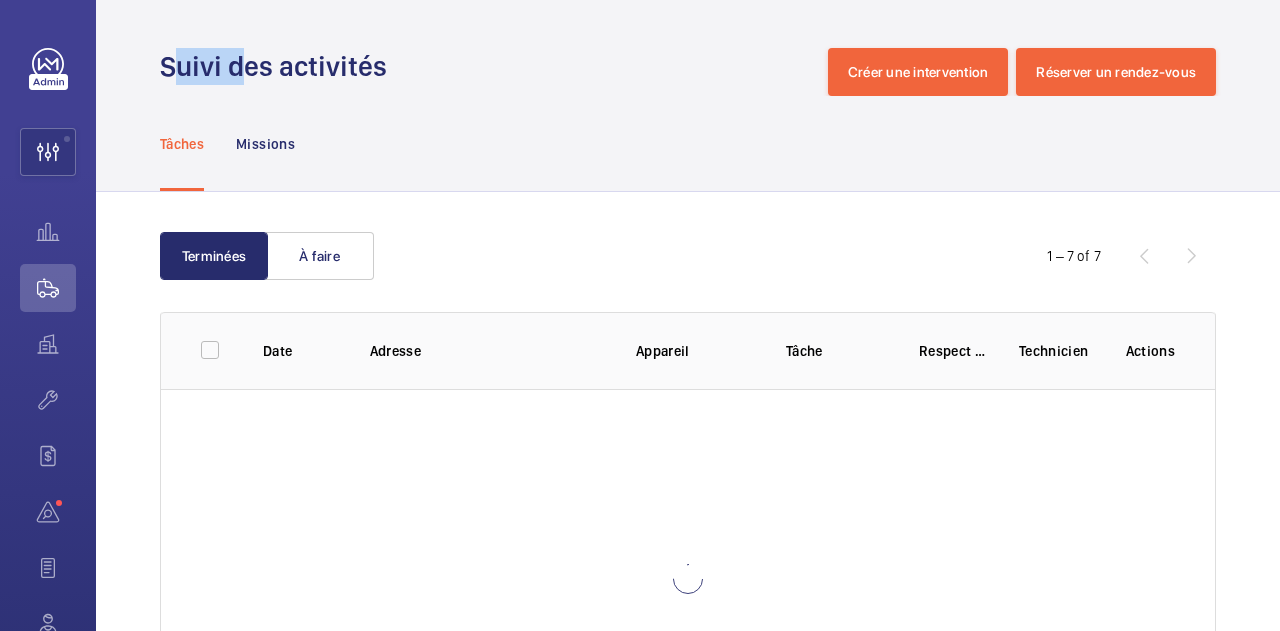 click on "Suivi des activités" 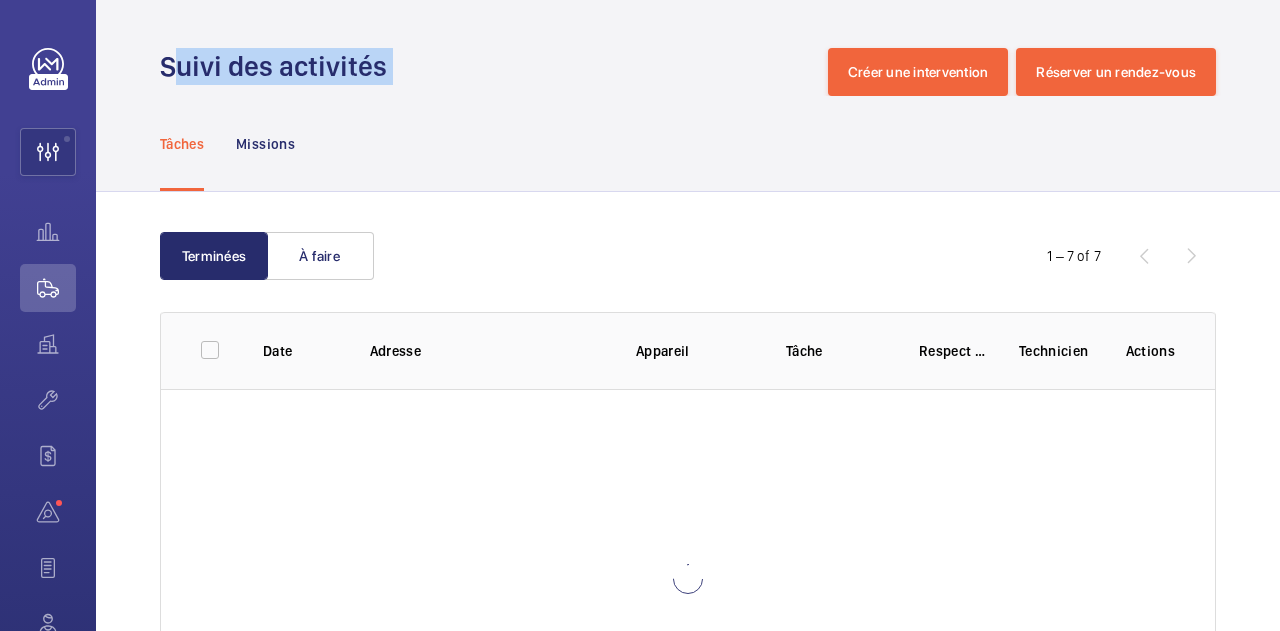 click on "Suivi des activités" 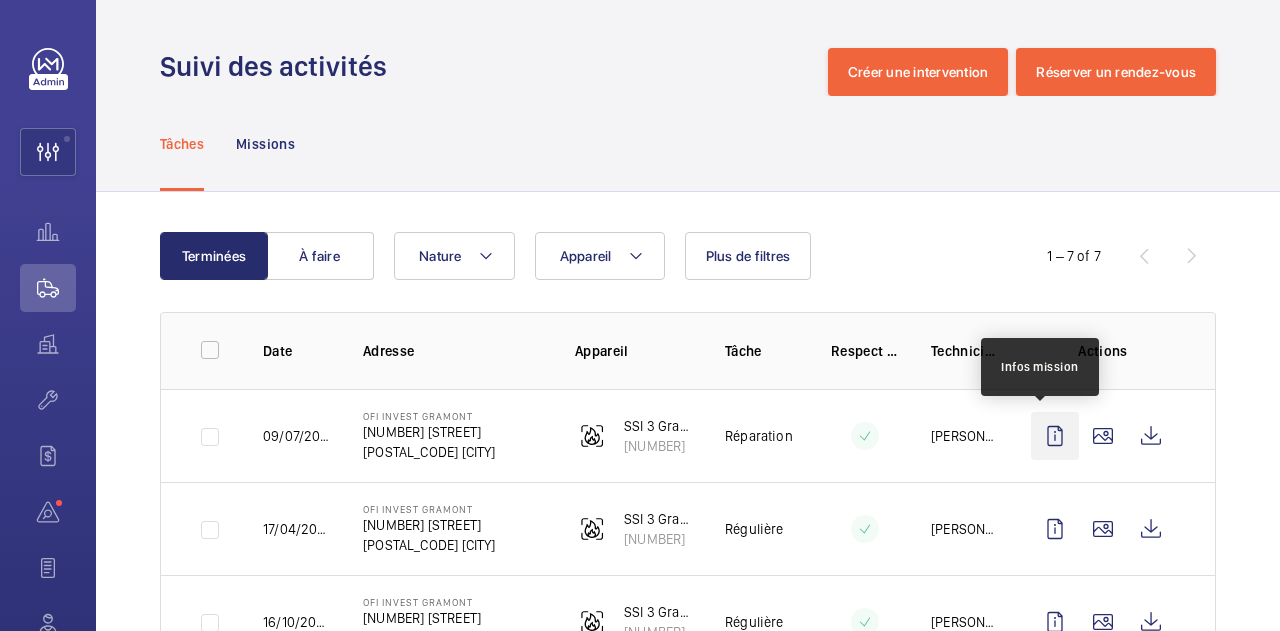 click 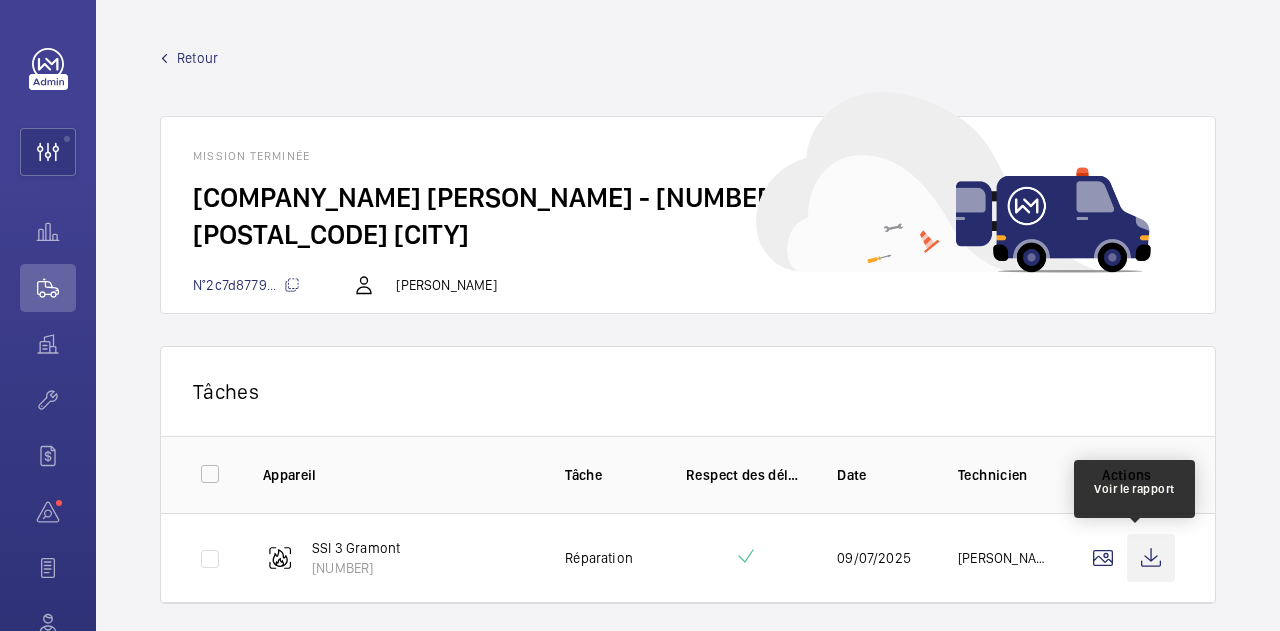 click 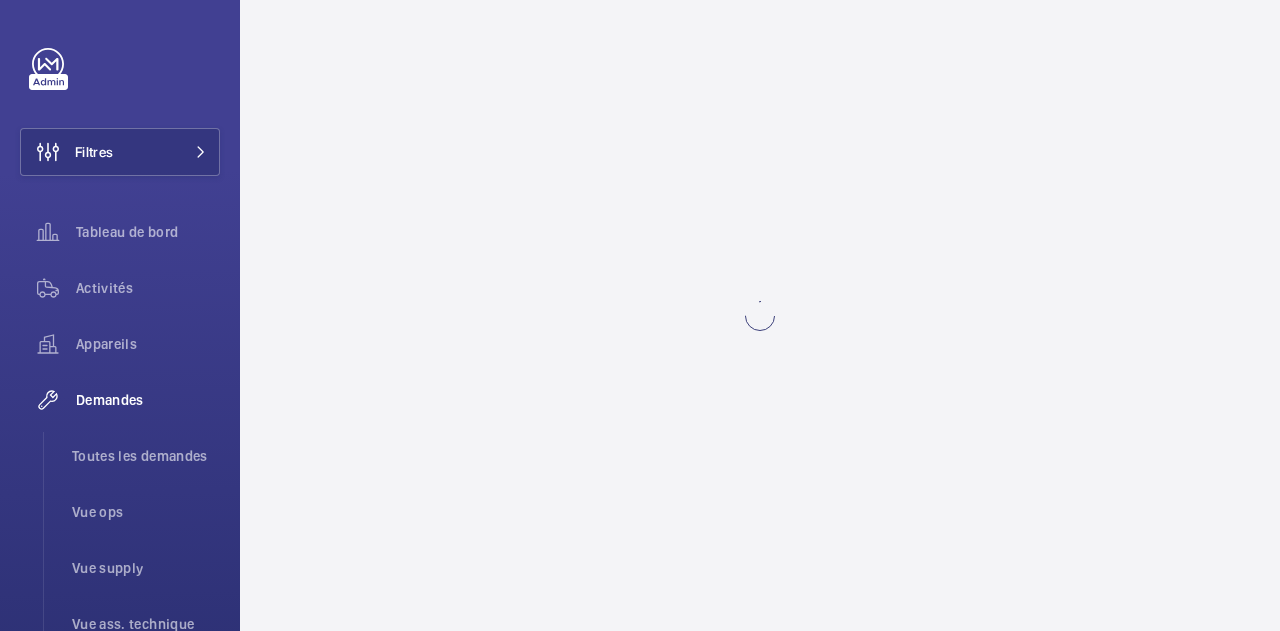 scroll, scrollTop: 0, scrollLeft: 0, axis: both 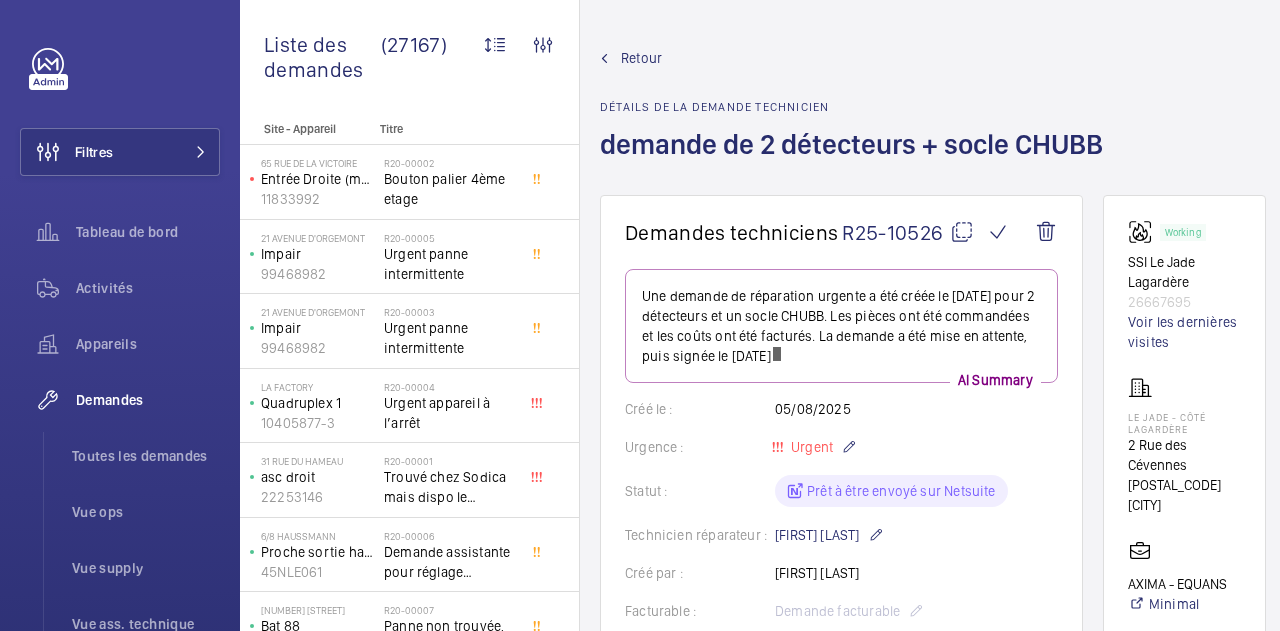 click 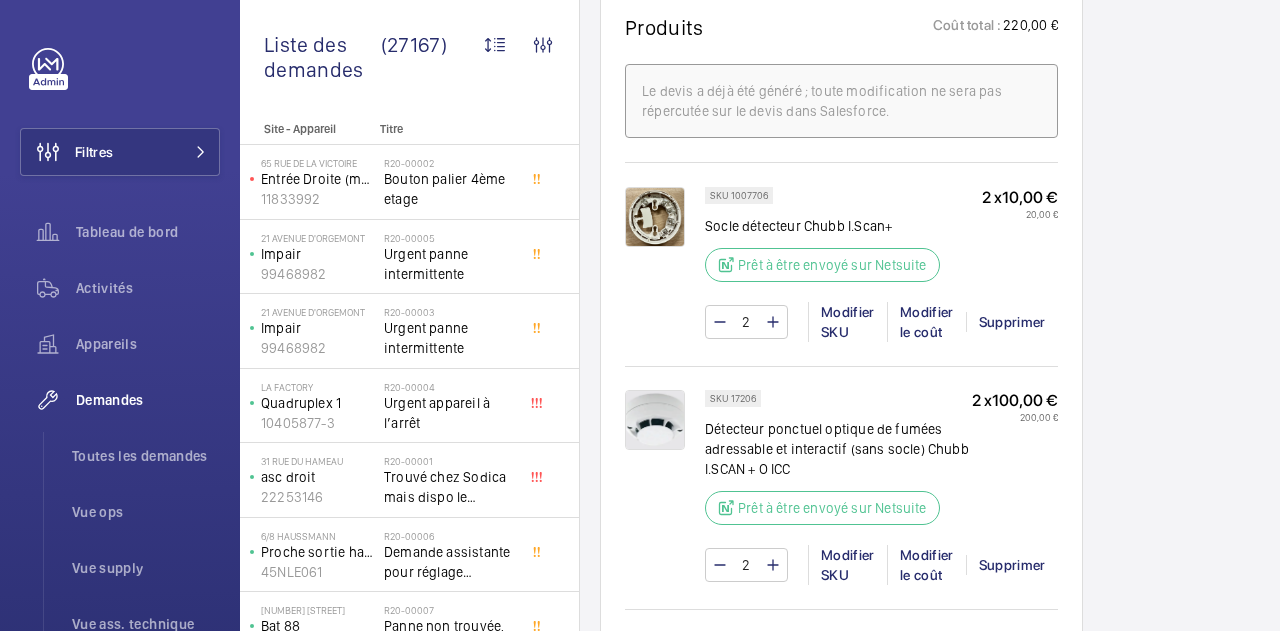 scroll, scrollTop: 1201, scrollLeft: 0, axis: vertical 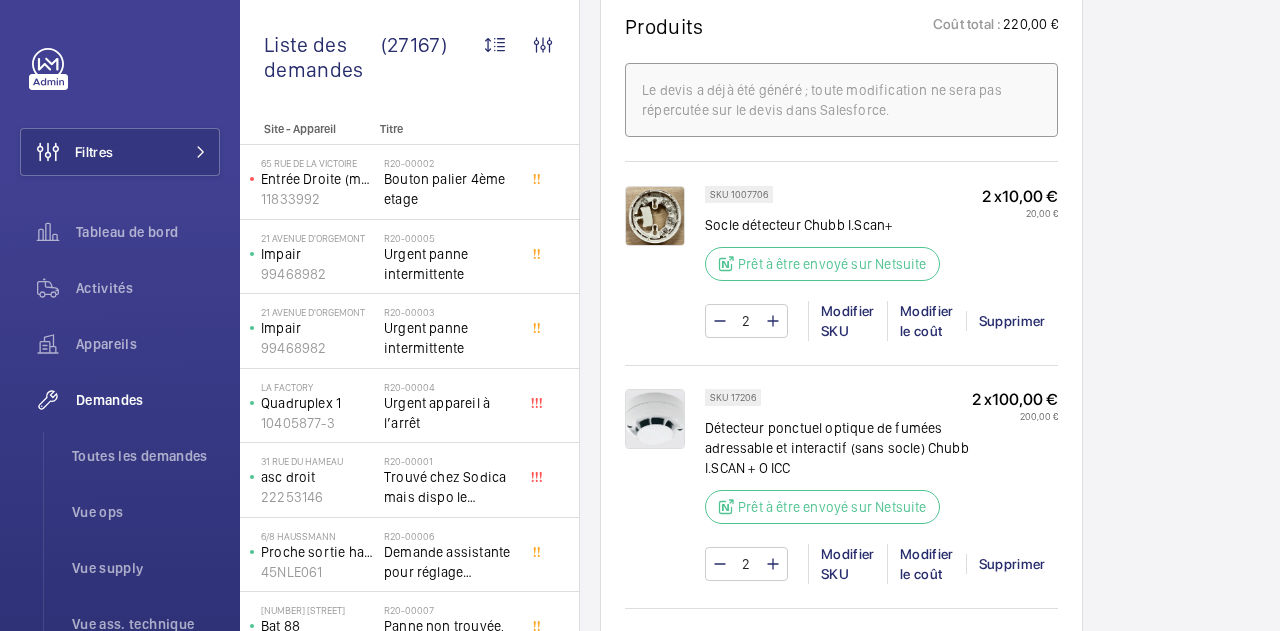 click on "Working SSI Le Jade Lagardère 26667695 Voir les dernières visites Le Jade - côté Lagardère 2 Rue des Cévennes  75015 PARIS   AXIMA - EQUANS   Minimal  Technicien   Ivann Hartstein  CSM   Ludovic Bestory  Supply manager  yanis.b@wemaintain.com  Historique  Coming soon" 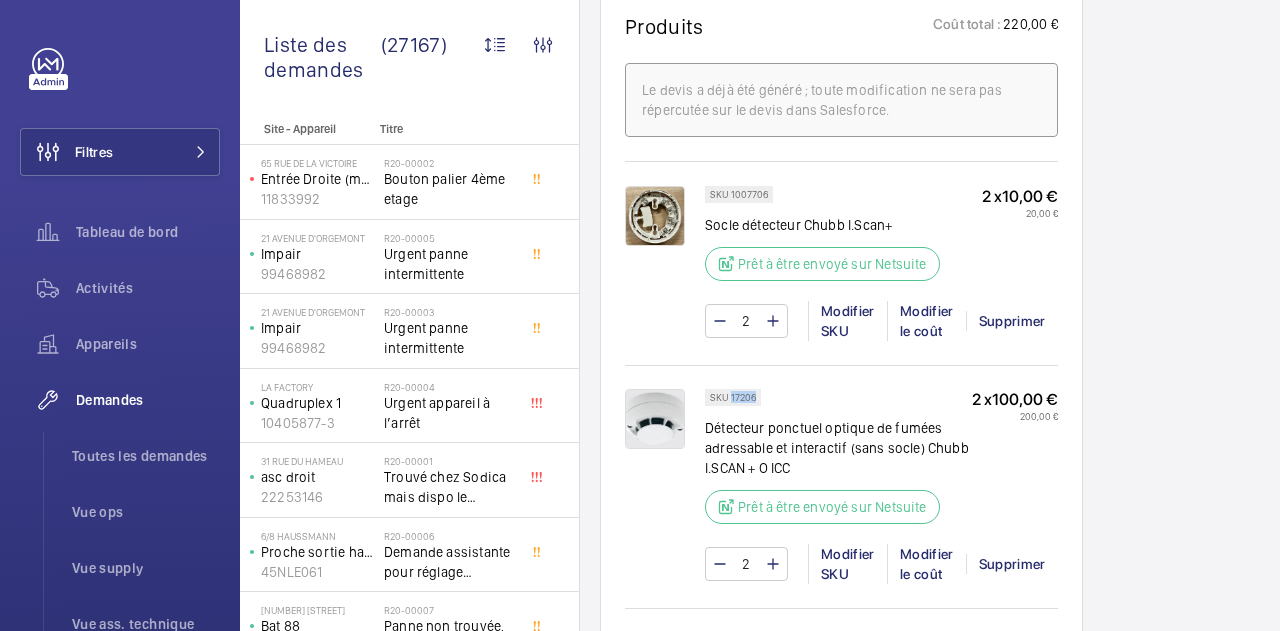 drag, startPoint x: 729, startPoint y: 413, endPoint x: 756, endPoint y: 413, distance: 27 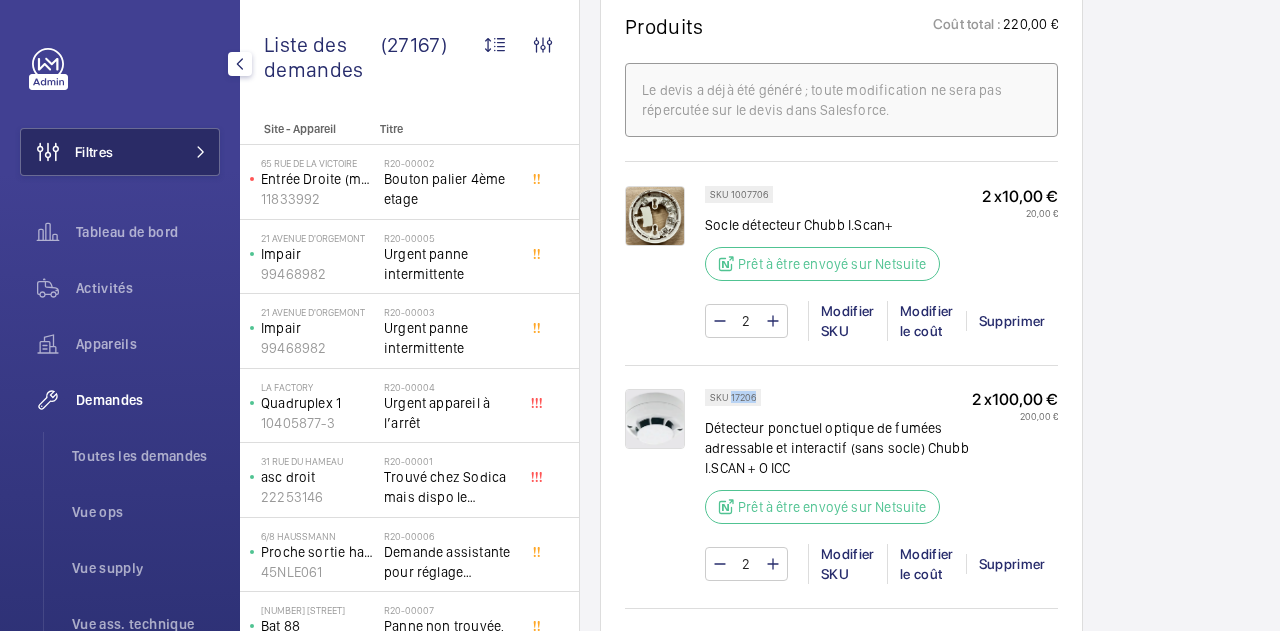 click on "Filtres" 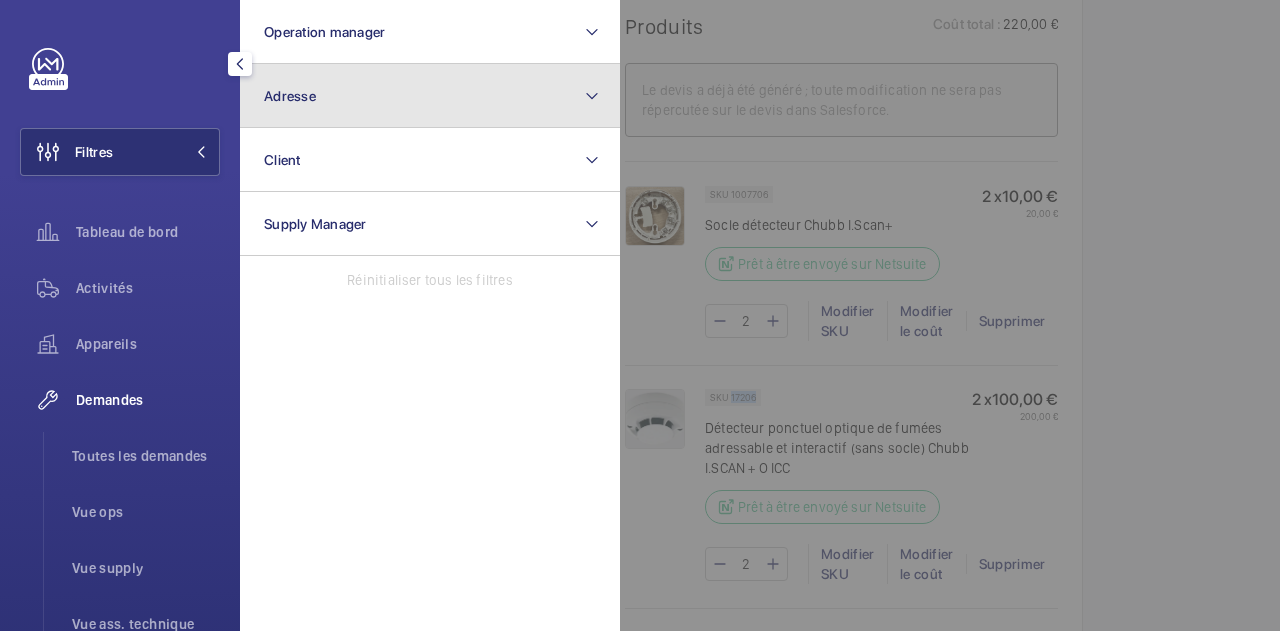click on "Adresse" 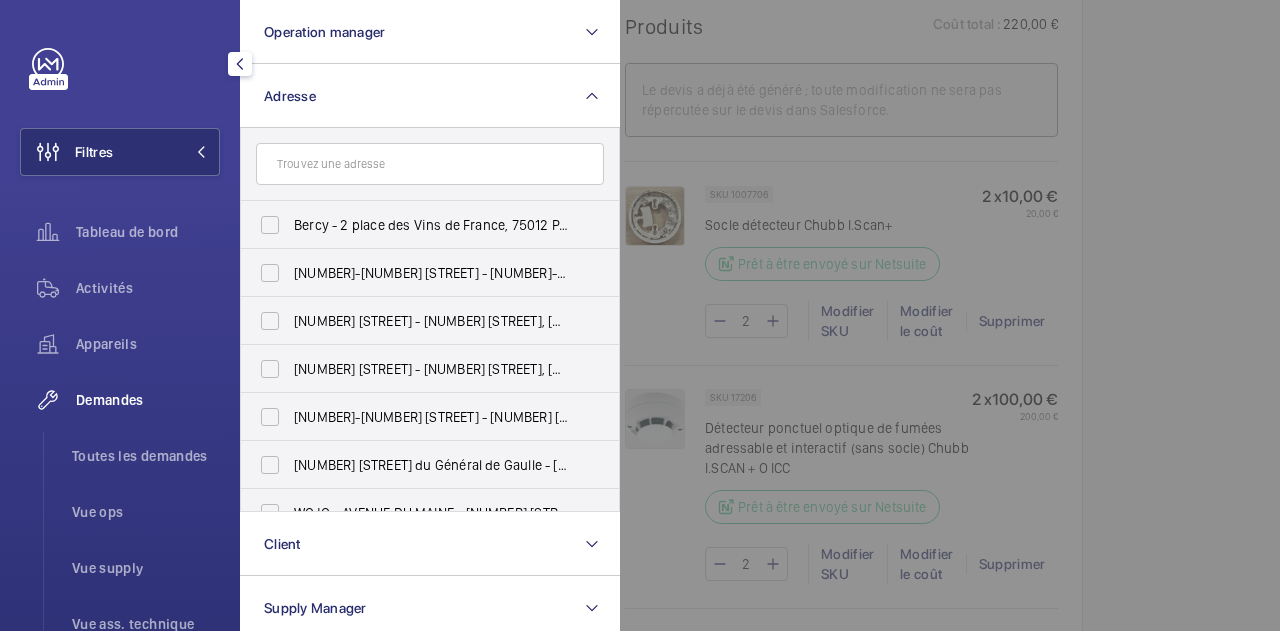 click 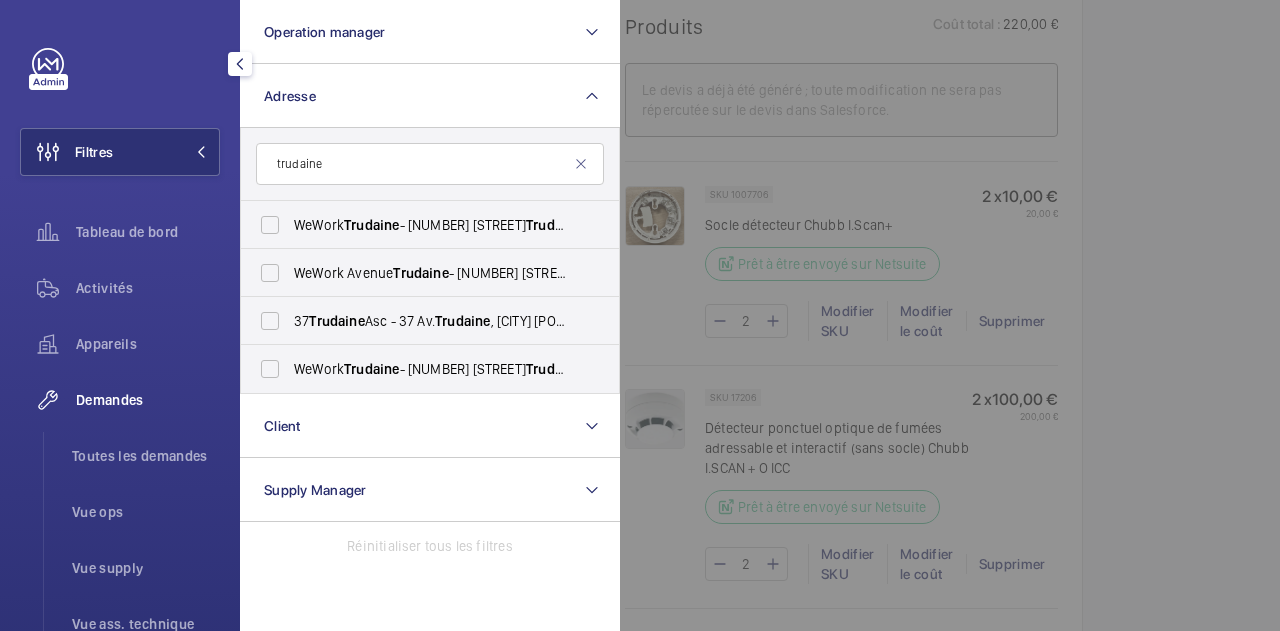 type on "trudaine" 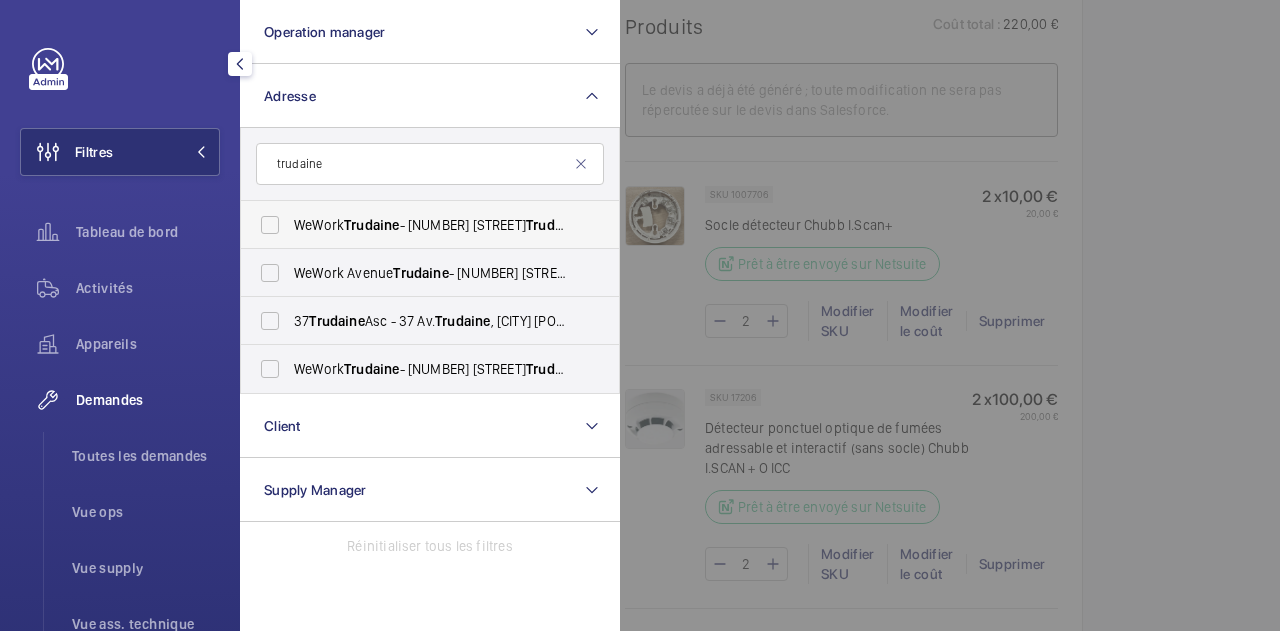 click on "WeWork  Trudaine  - 37 Av.  Trudaine , PARIS 75009" at bounding box center (415, 225) 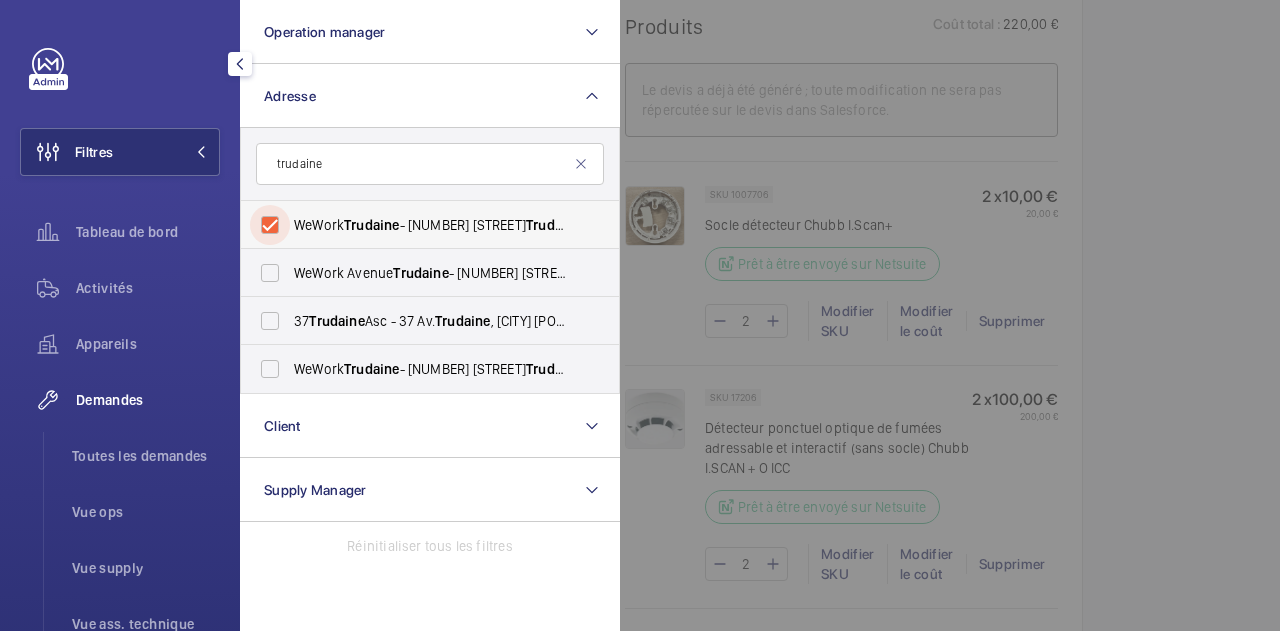 checkbox on "true" 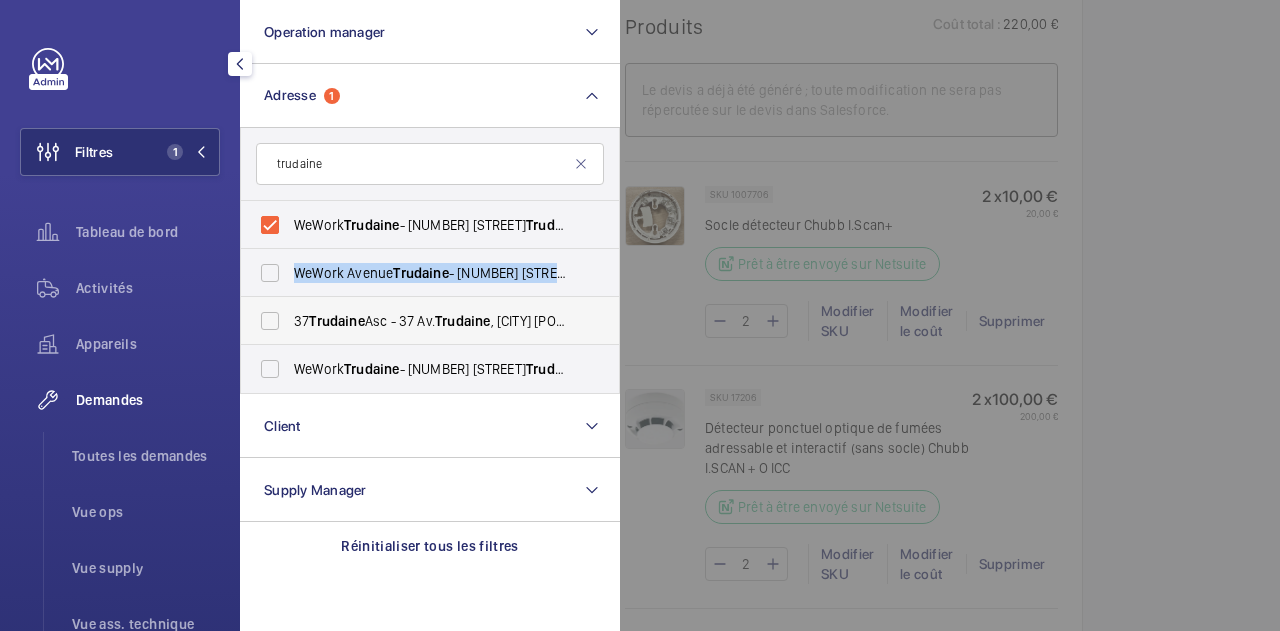 drag, startPoint x: 266, startPoint y: 271, endPoint x: 266, endPoint y: 309, distance: 38 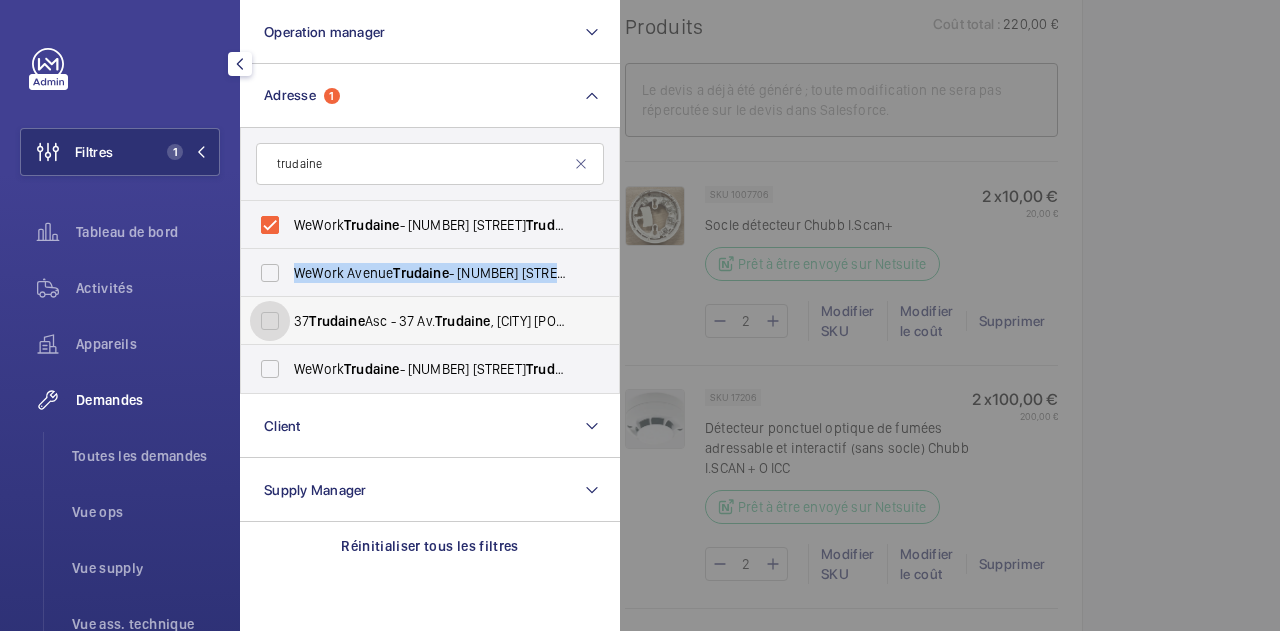 click on "37  Trudaine  Asc - 37 Av.  Trudaine , PARIS 75009" at bounding box center (270, 321) 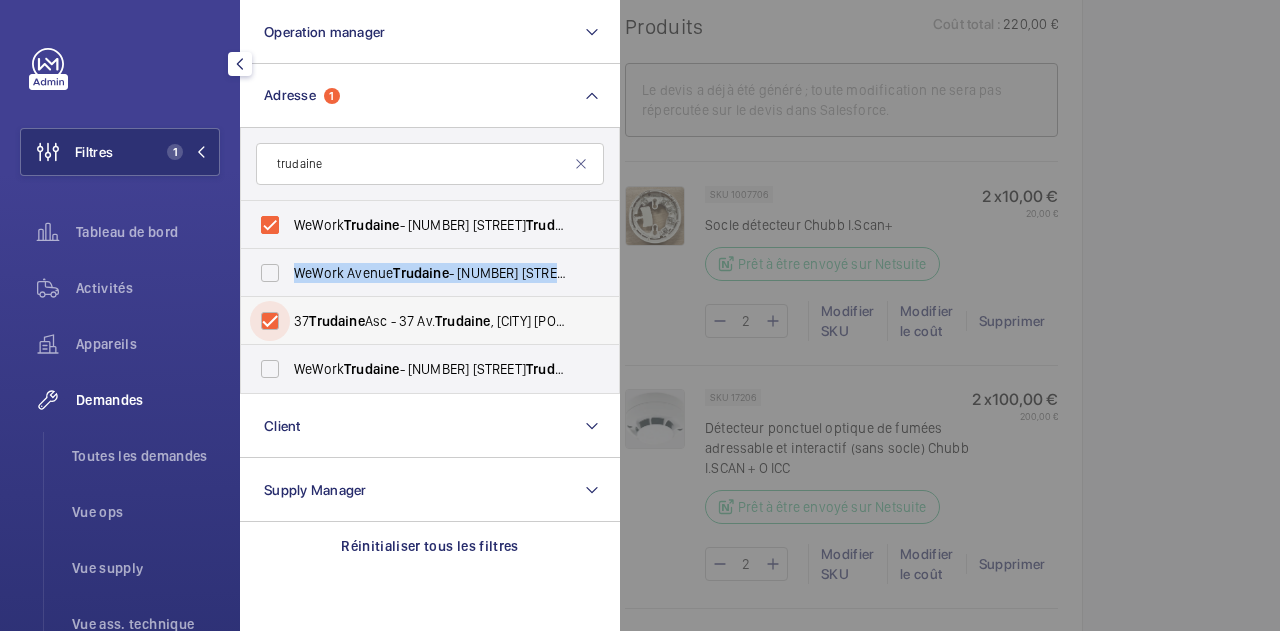 checkbox on "true" 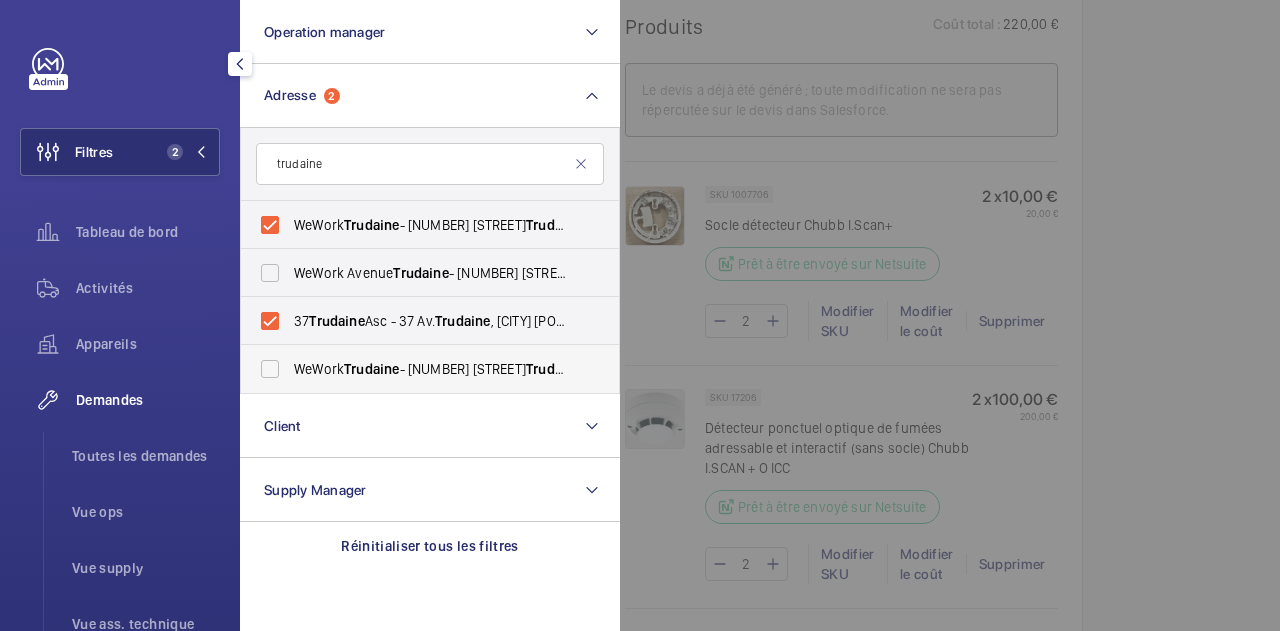 click on "WeWork  Trudaine  - 37 Av.  Trudaine , PARIS 75009" at bounding box center (415, 369) 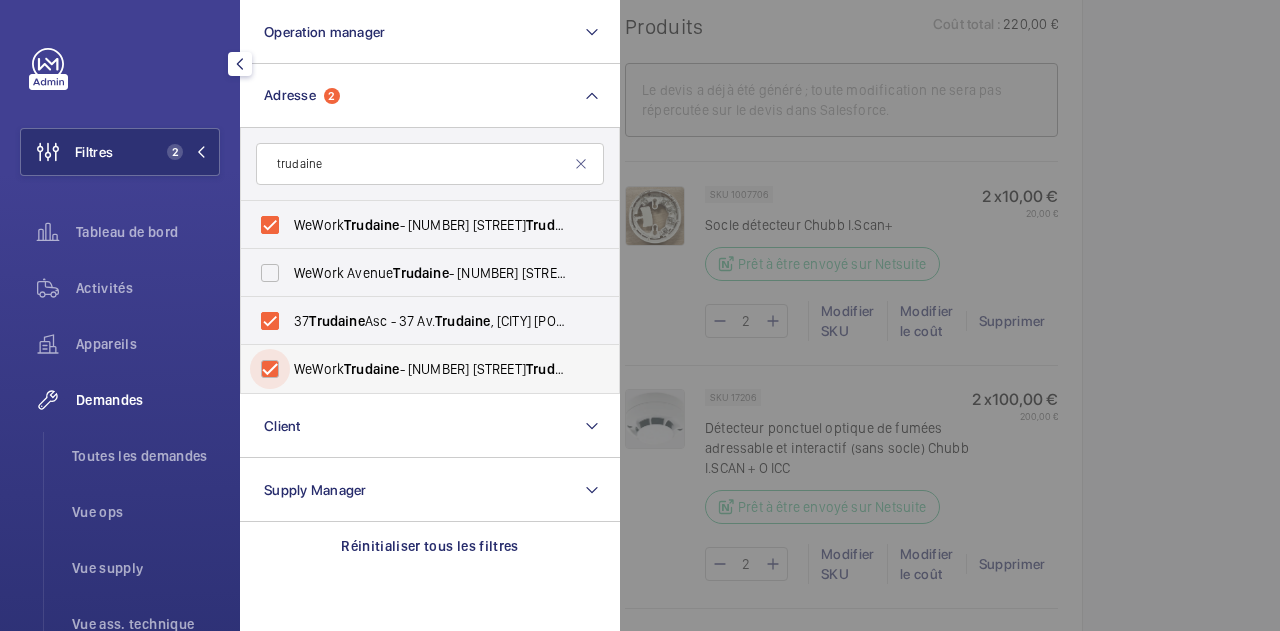checkbox on "true" 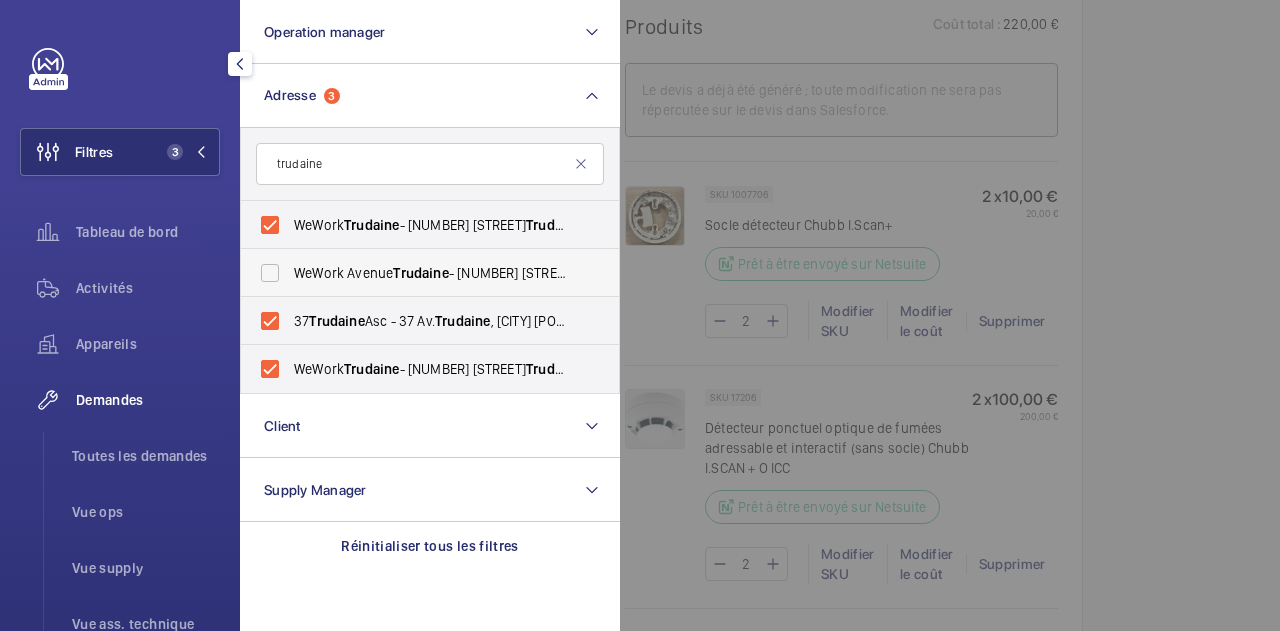 click on "WeWork Avenue  Trudaine  - 37 Av.  Trudaine , PARIS 75009" at bounding box center (415, 273) 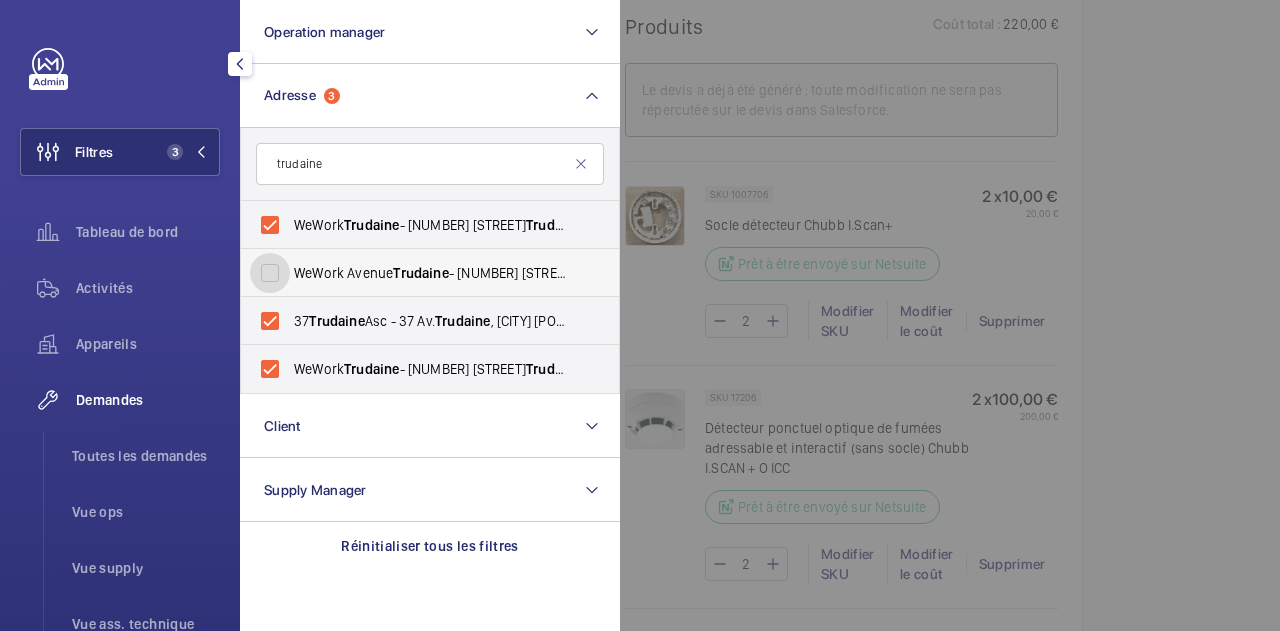 click on "WeWork Avenue  Trudaine  - 37 Av.  Trudaine , PARIS 75009" at bounding box center [270, 273] 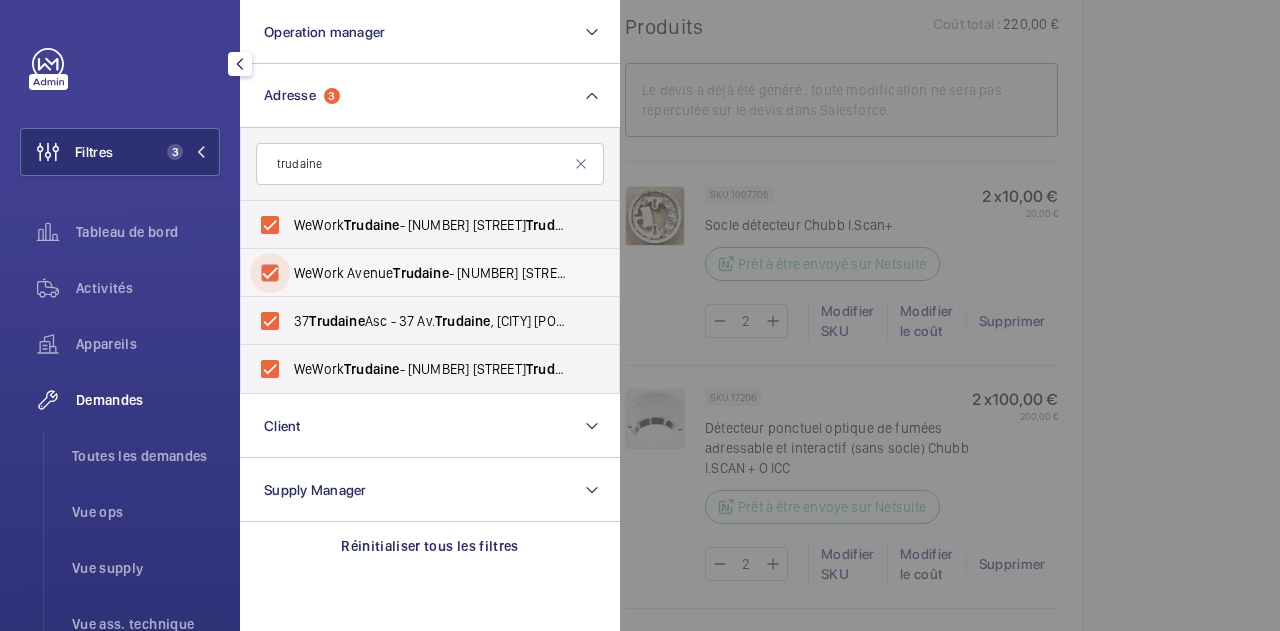 checkbox on "true" 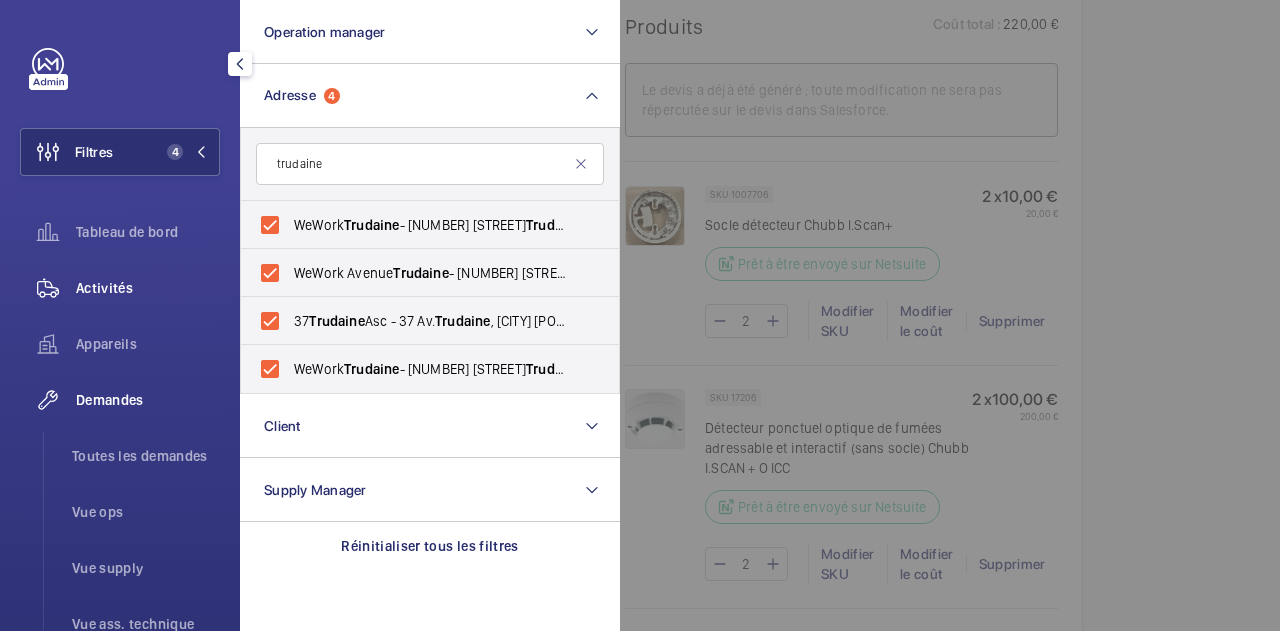click on "Activités" 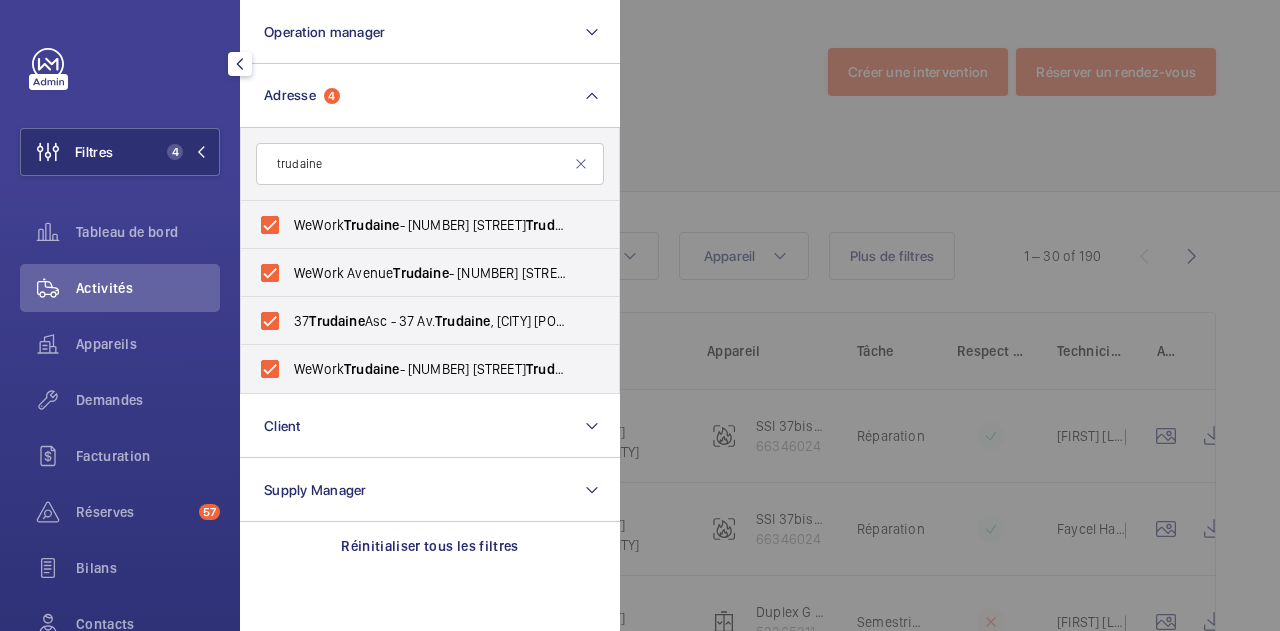 click 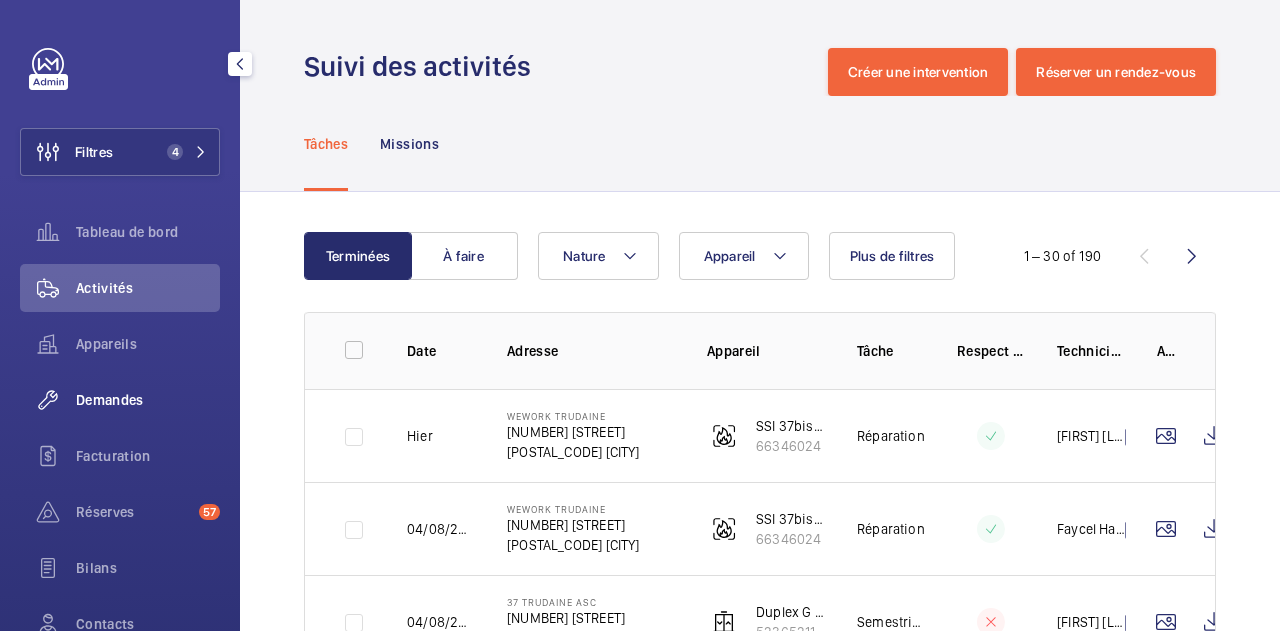 click on "Demandes" 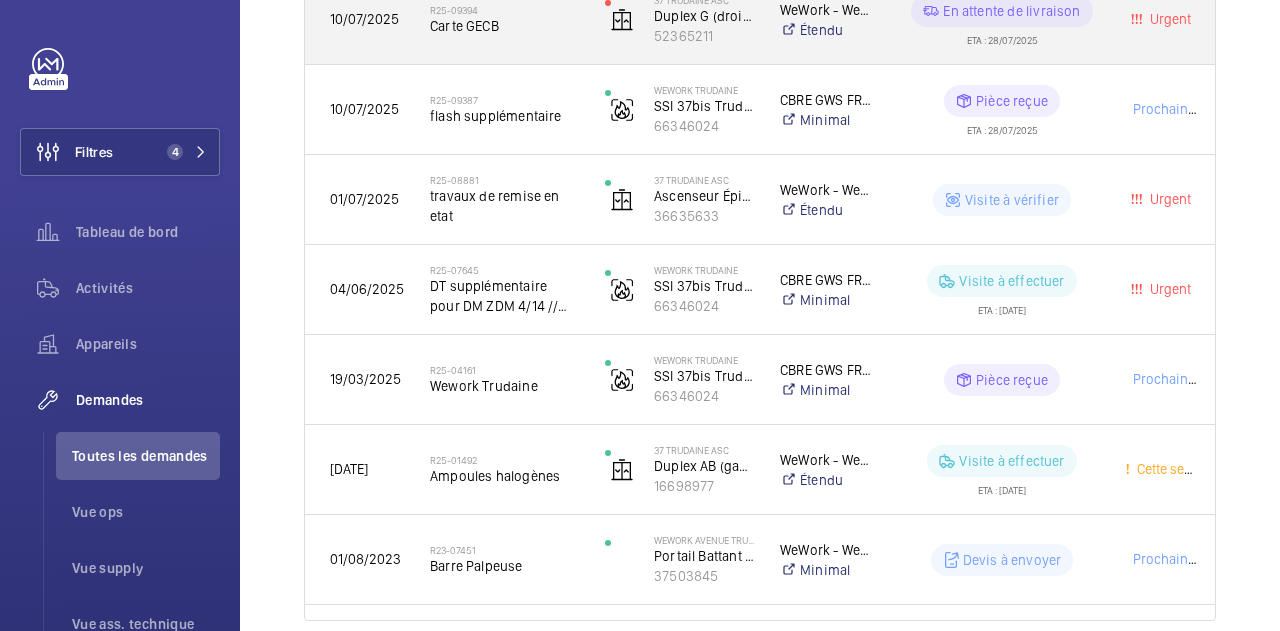 scroll, scrollTop: 510, scrollLeft: 0, axis: vertical 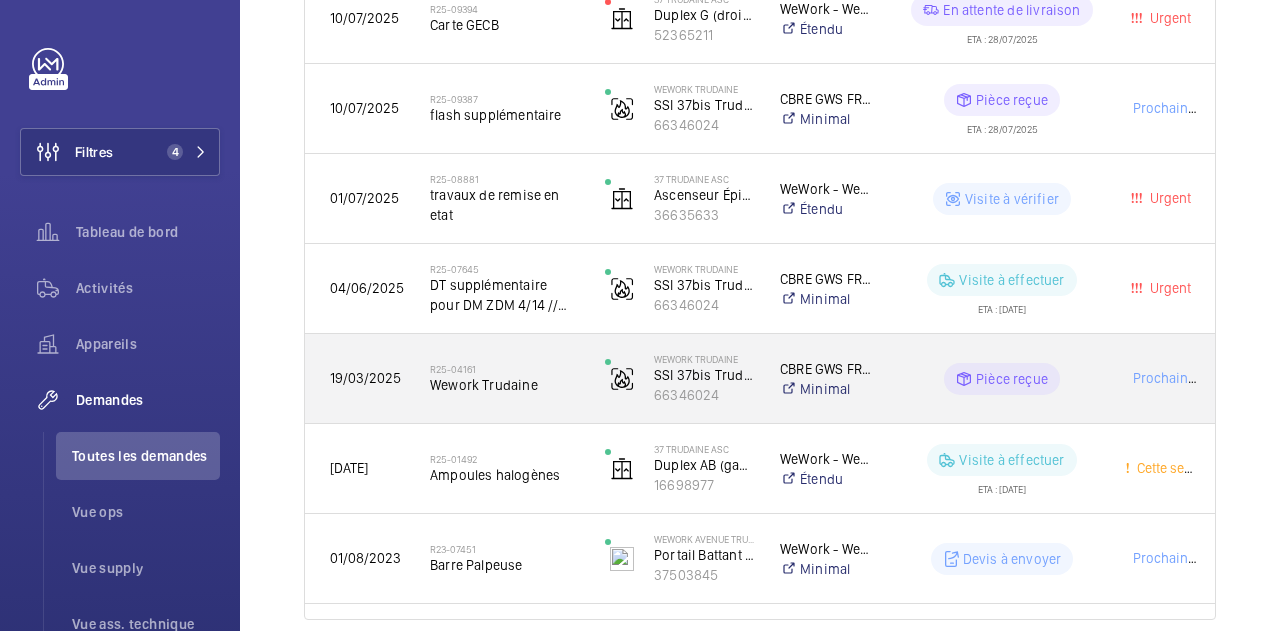 click on "Pièce reçue" 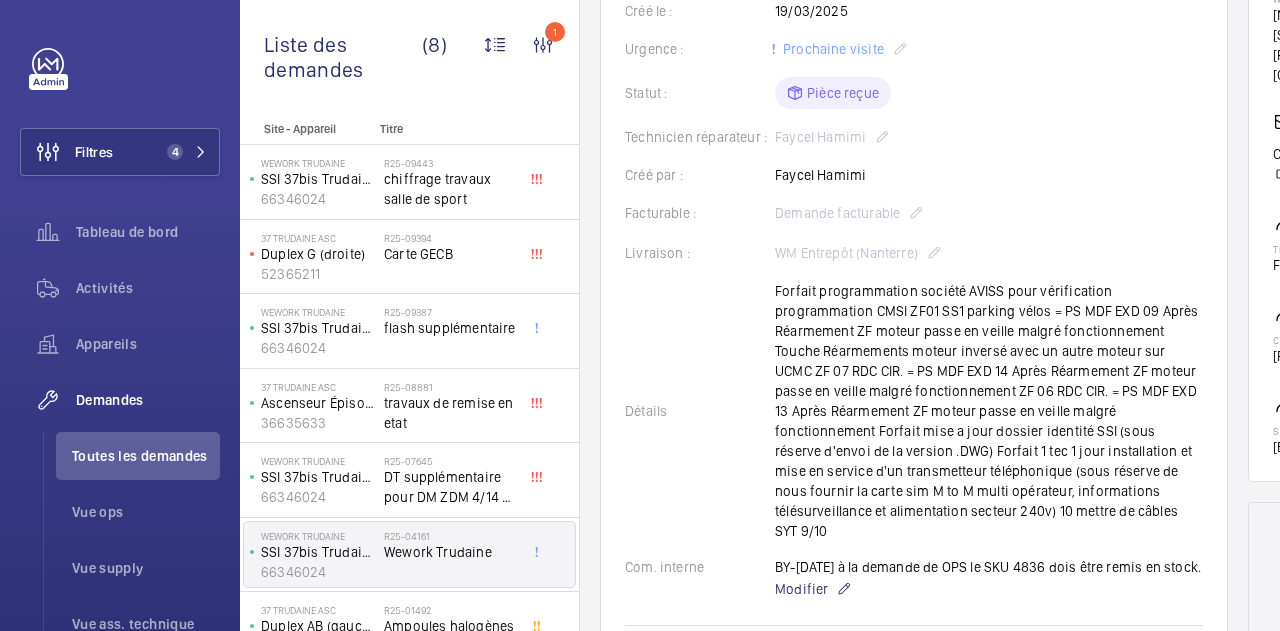 scroll, scrollTop: 0, scrollLeft: 0, axis: both 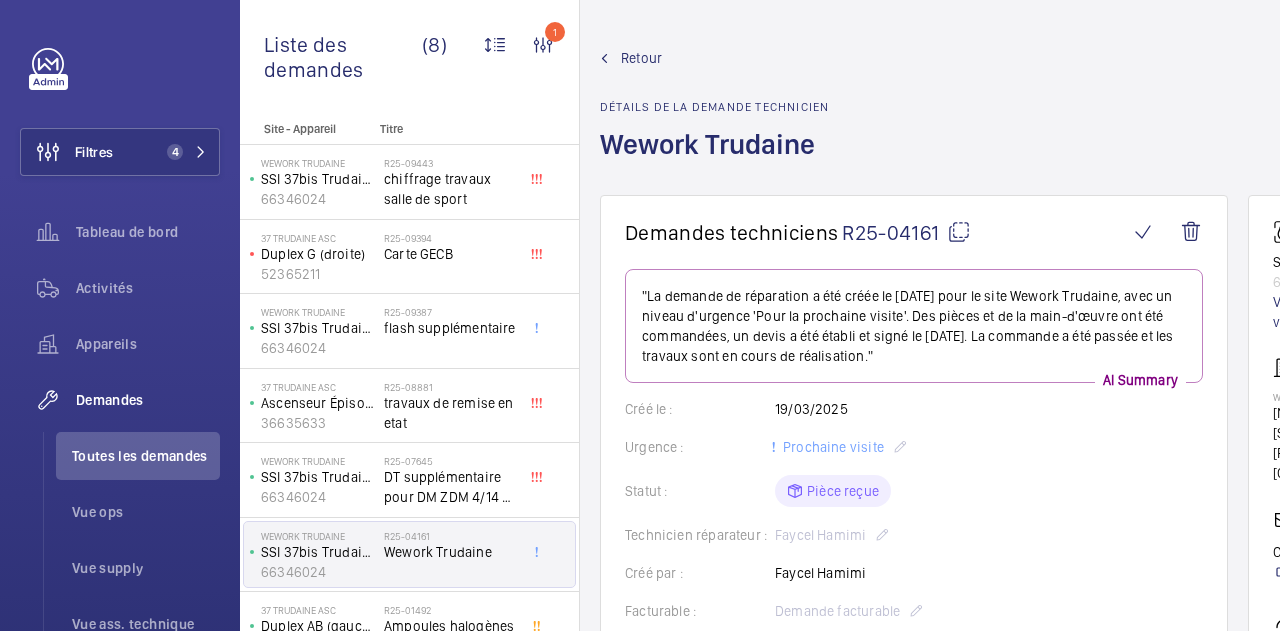 click on "Retour" 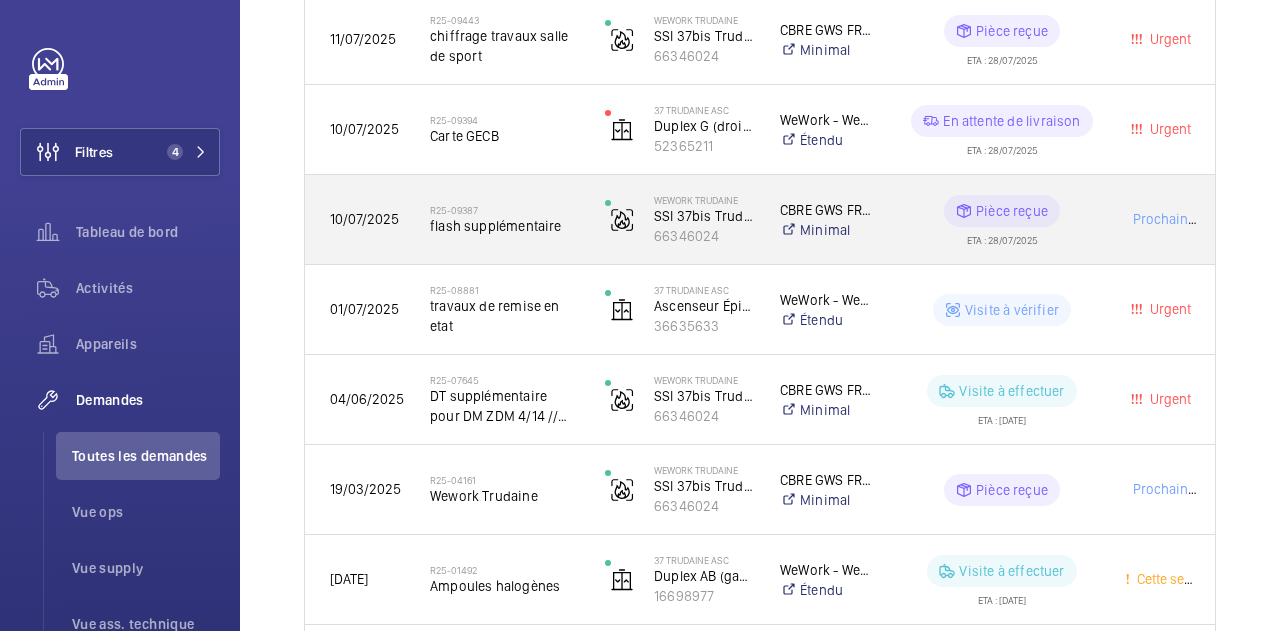 scroll, scrollTop: 398, scrollLeft: 0, axis: vertical 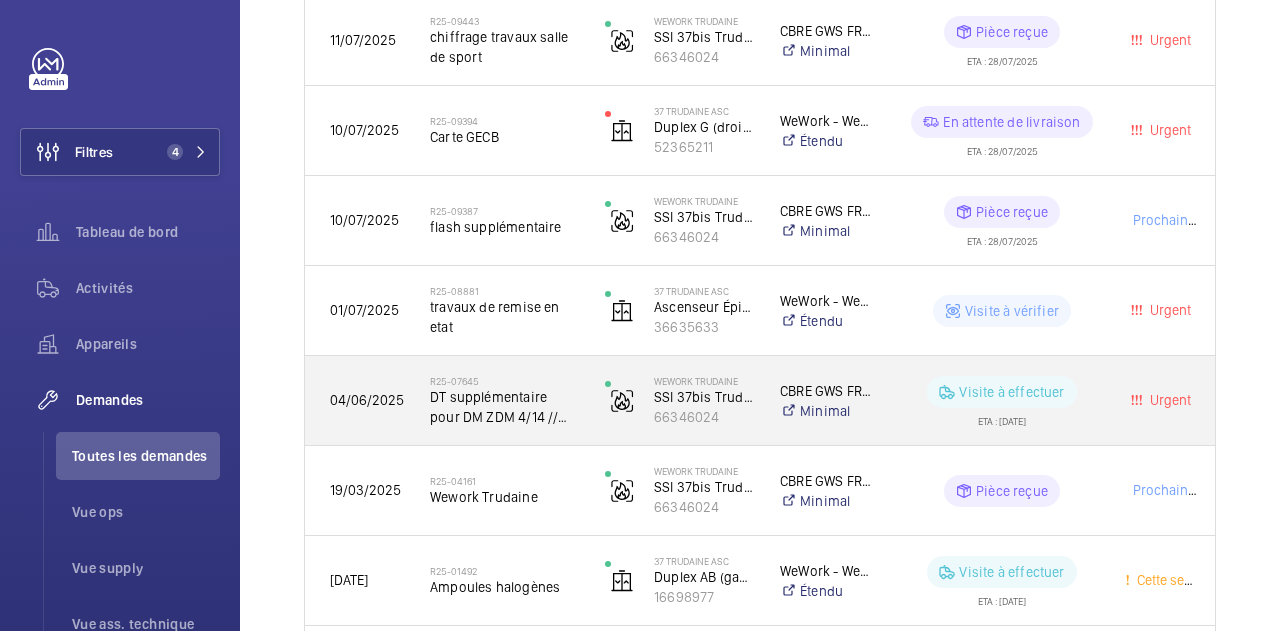 click on "Urgent" 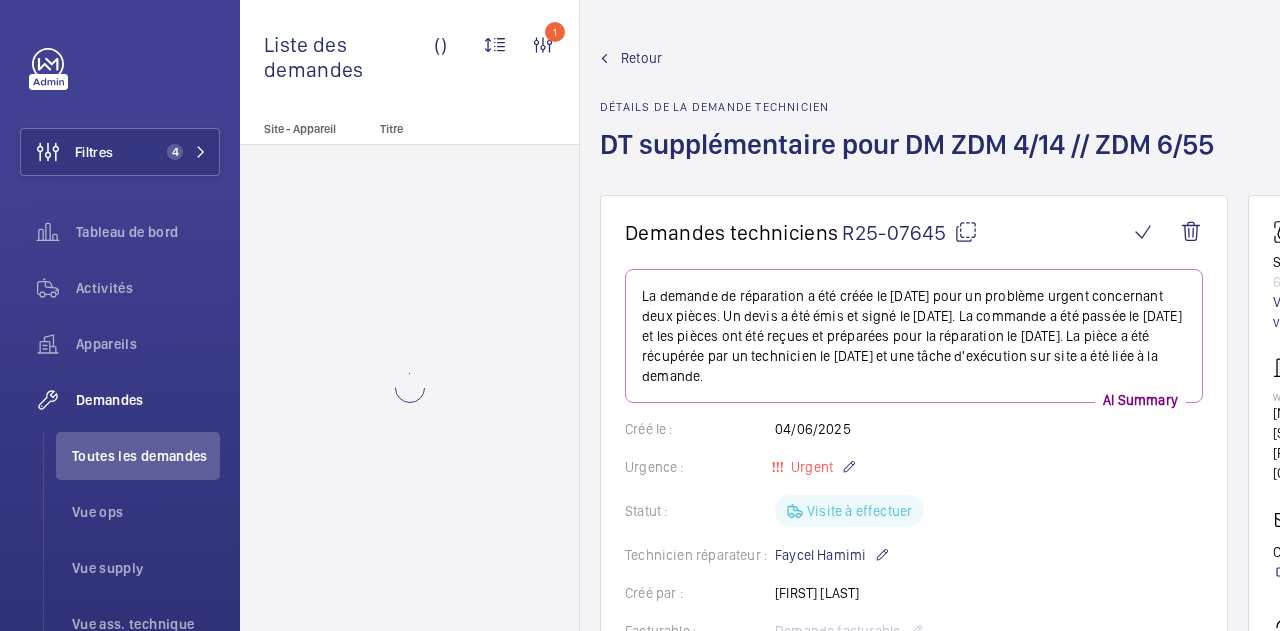 scroll, scrollTop: 15, scrollLeft: 0, axis: vertical 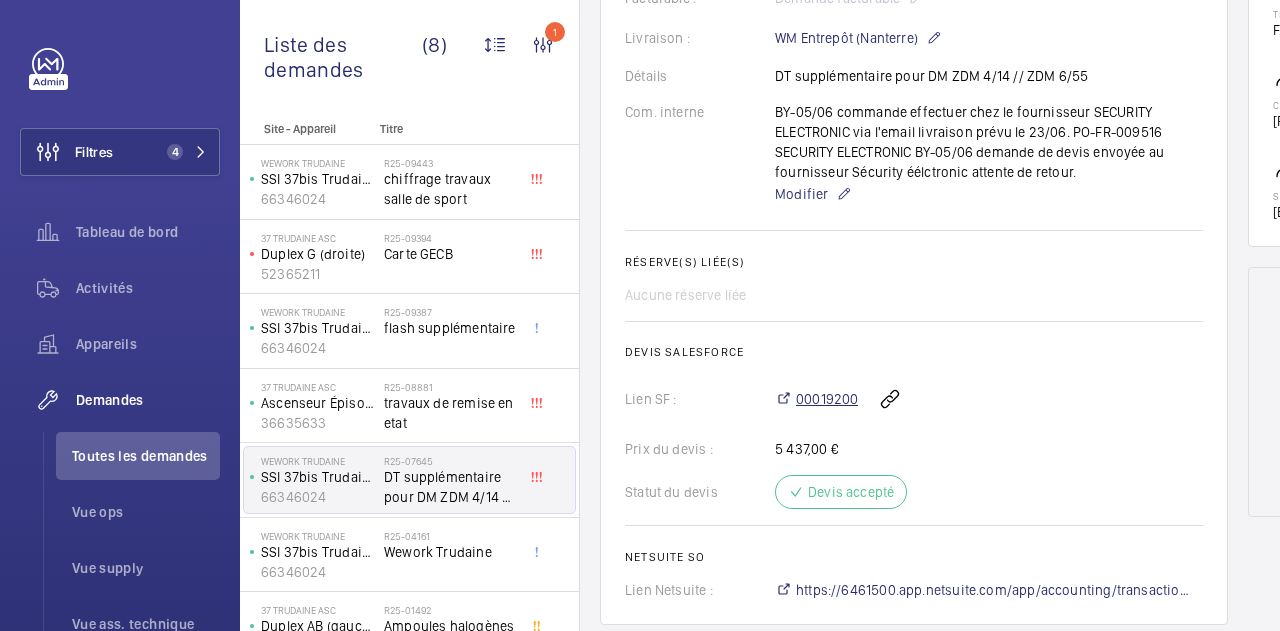 click on "00019200" 